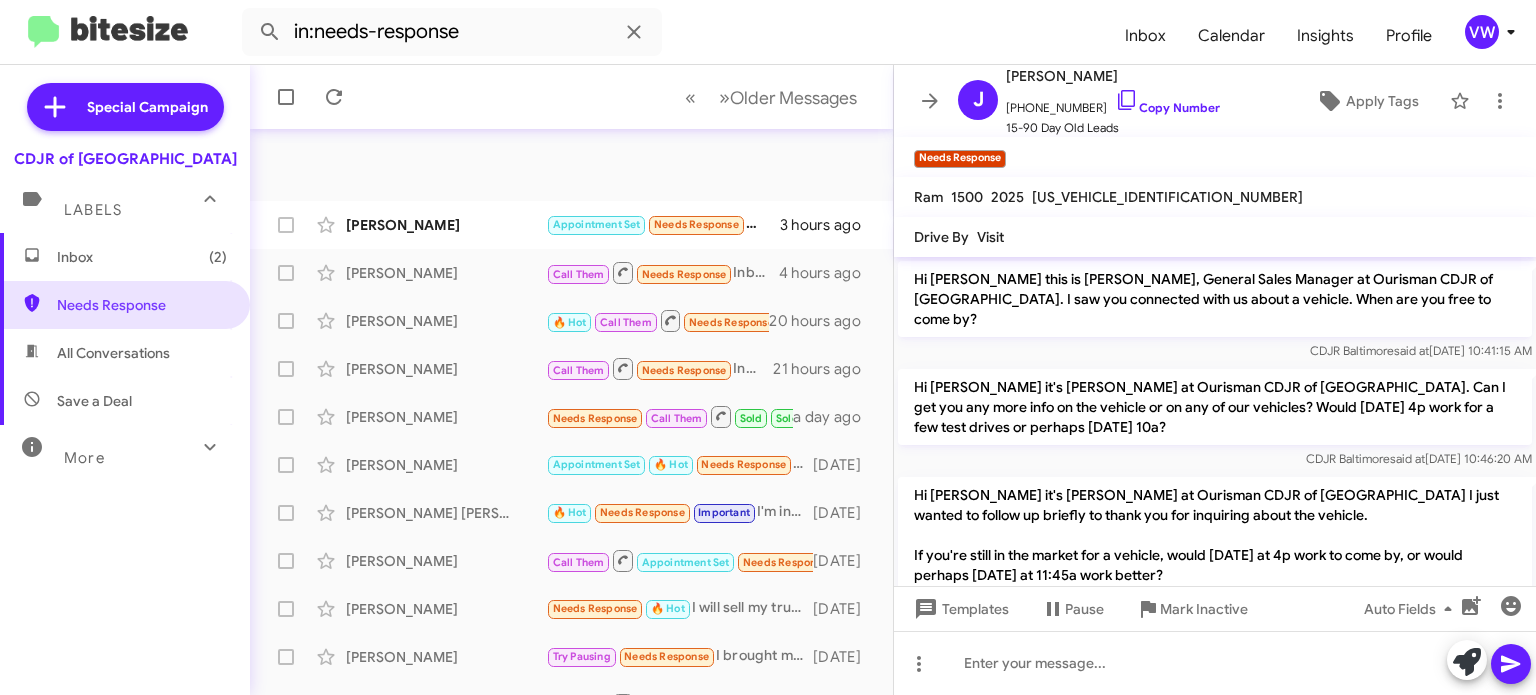 scroll, scrollTop: 0, scrollLeft: 0, axis: both 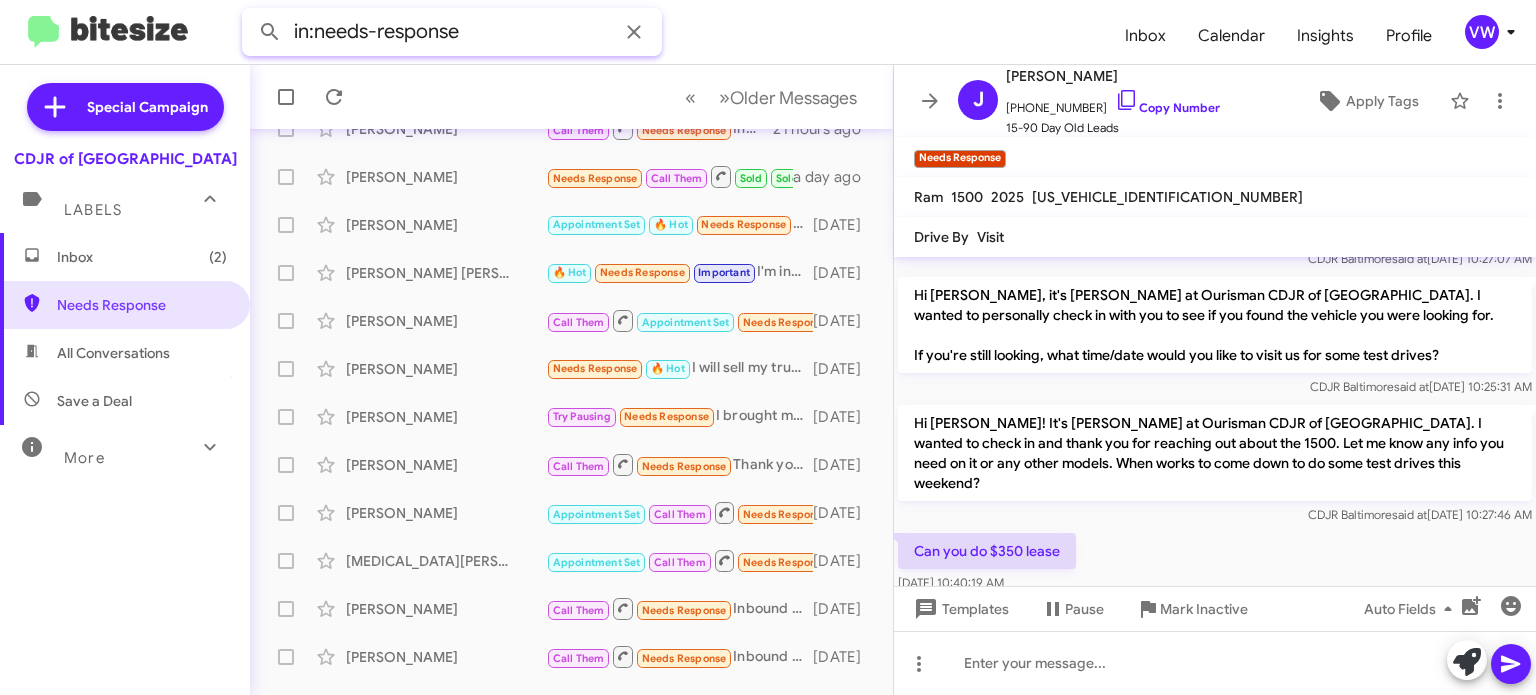 click on "in:needs-response" 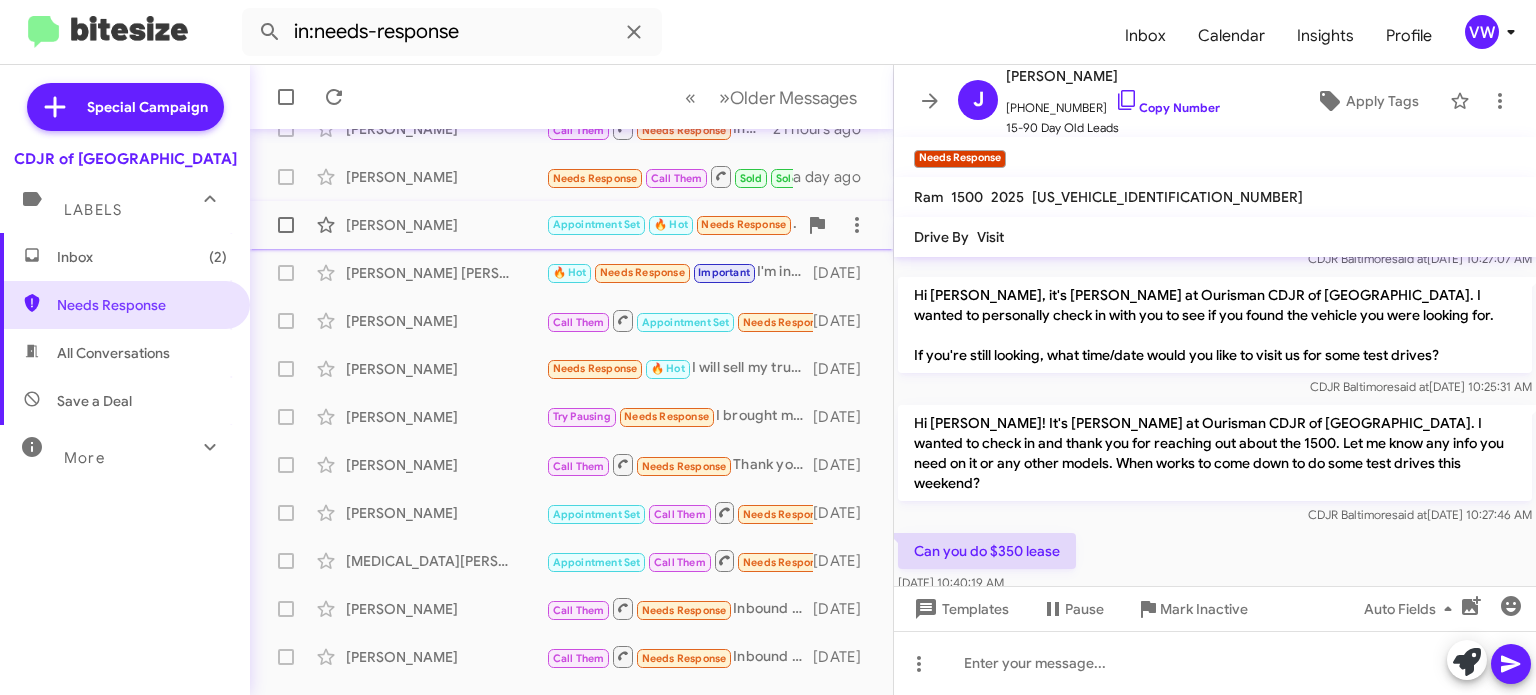 click at bounding box center (286, 225) 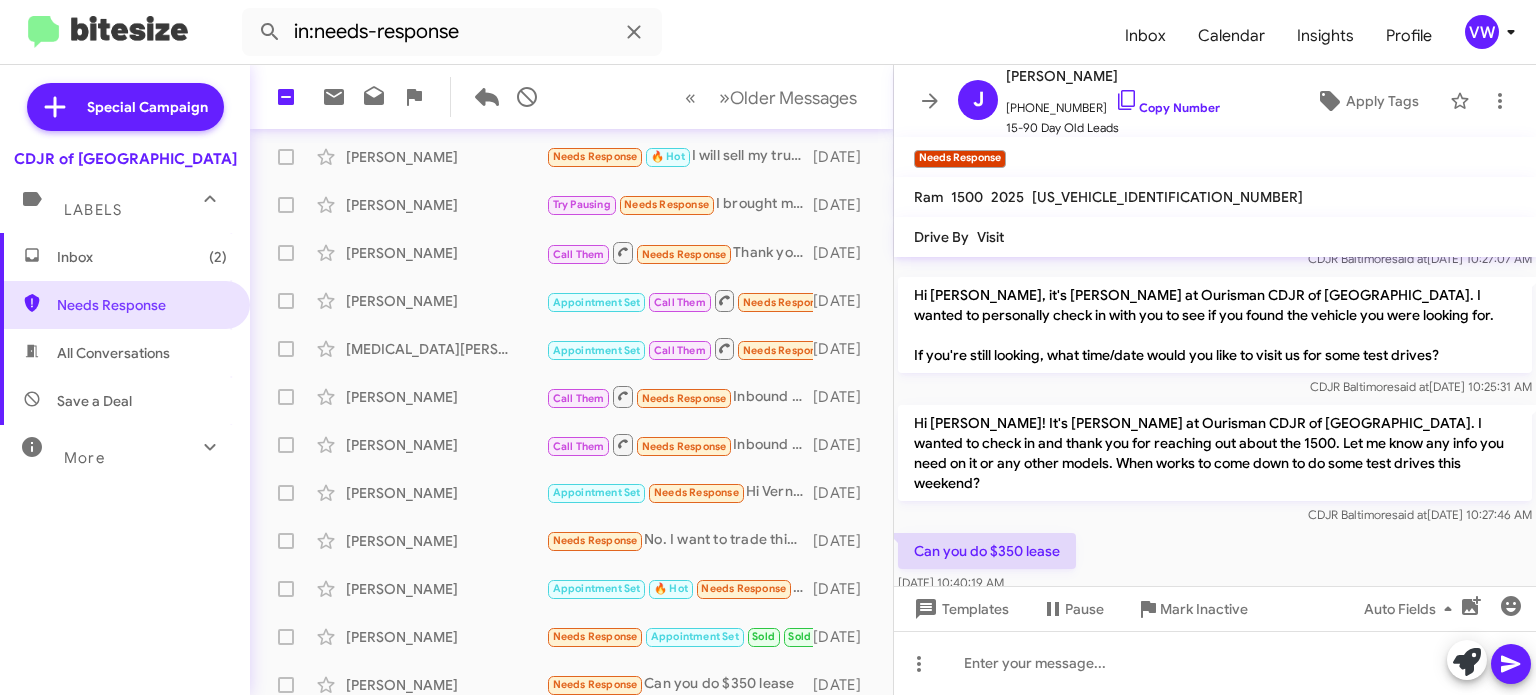 scroll, scrollTop: 465, scrollLeft: 0, axis: vertical 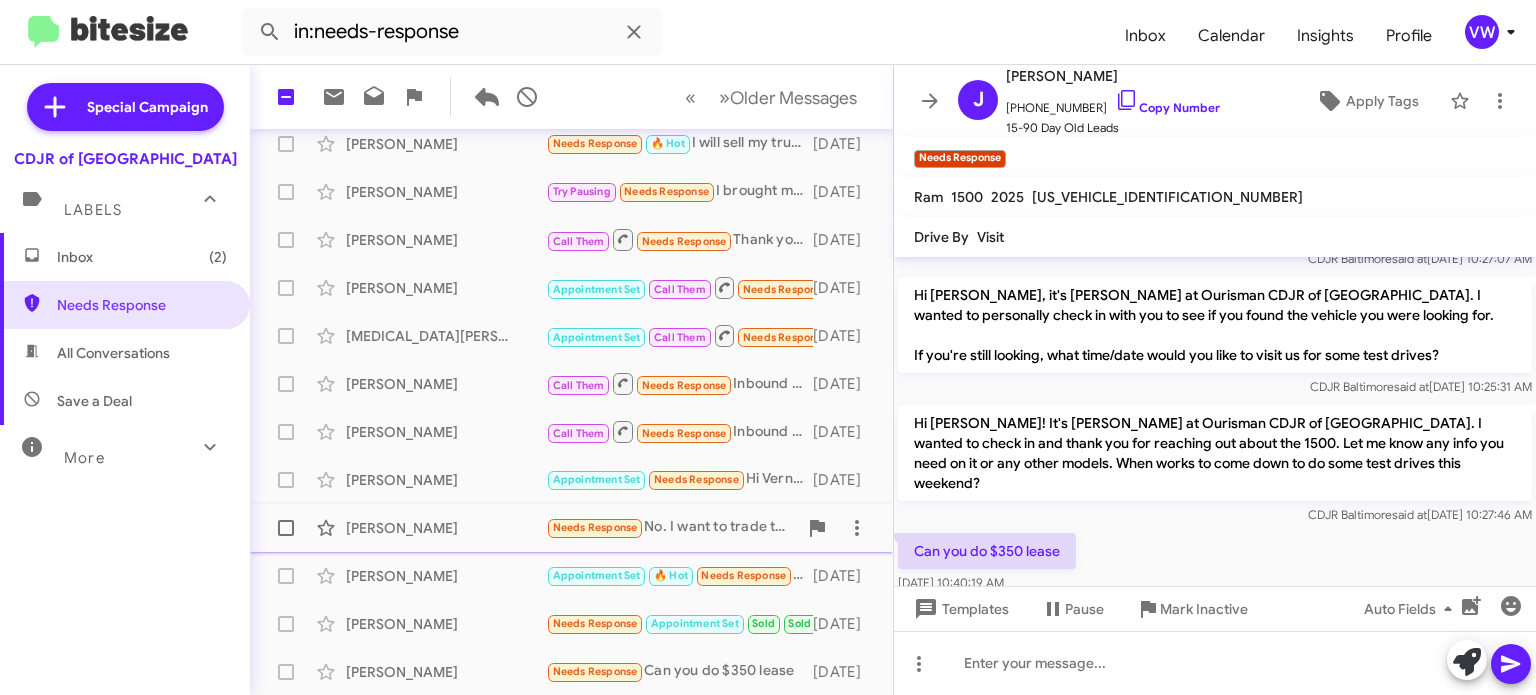 click on "Needs Response" 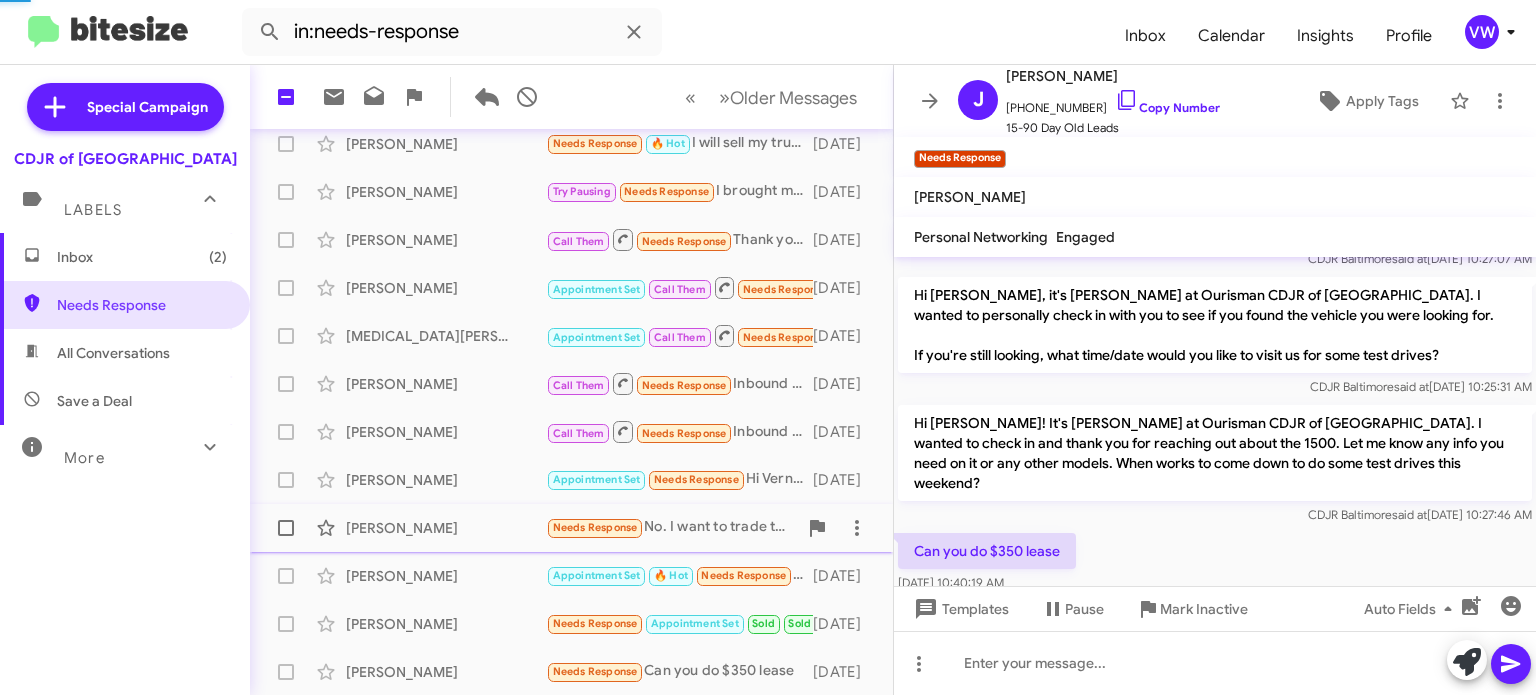 scroll, scrollTop: 1945, scrollLeft: 0, axis: vertical 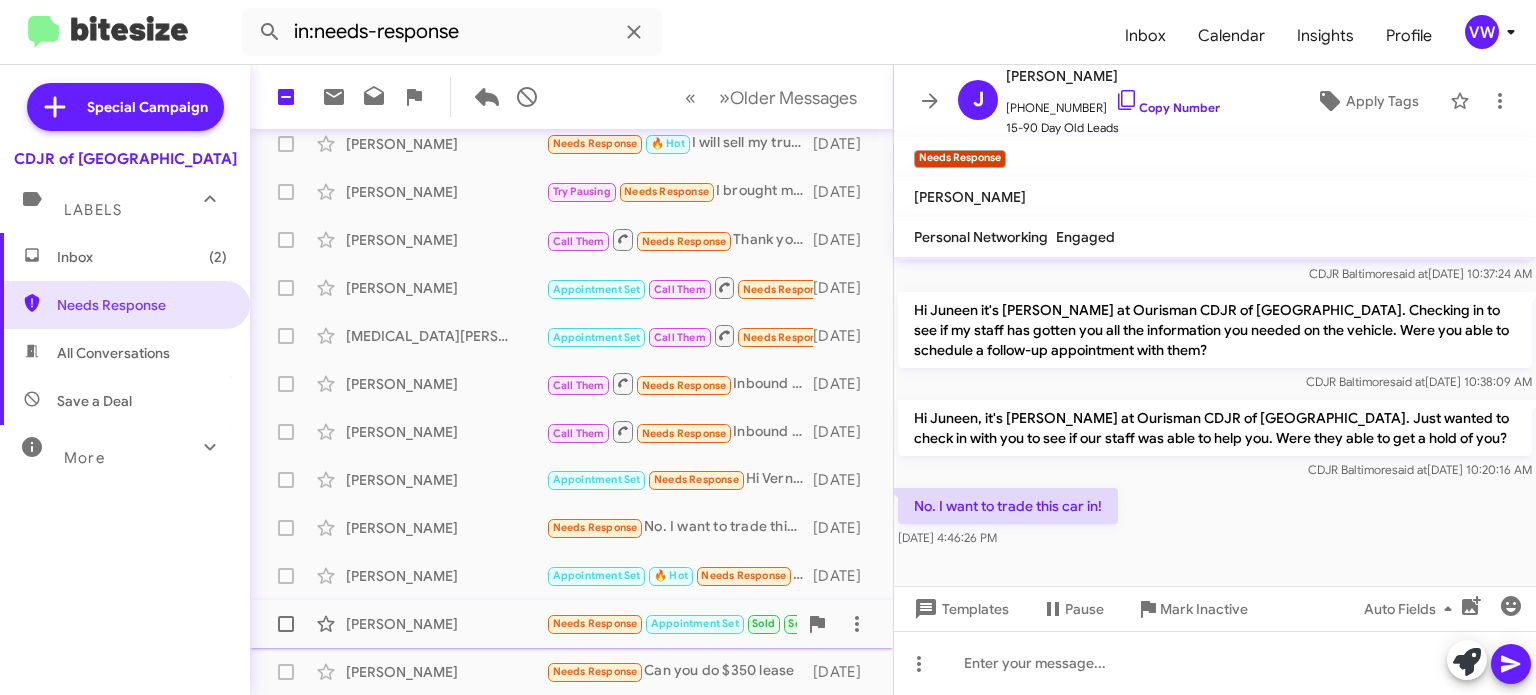 click on "Needs Response" 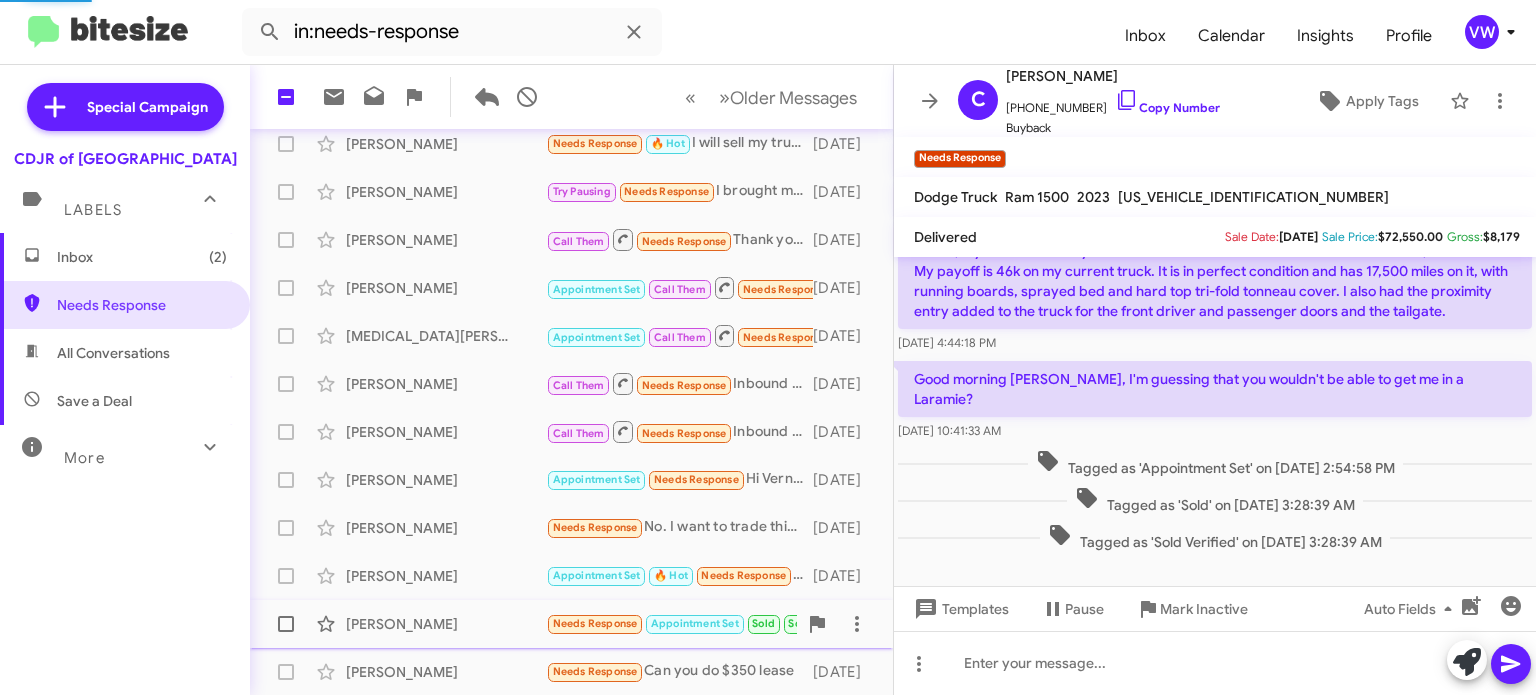scroll, scrollTop: 180, scrollLeft: 0, axis: vertical 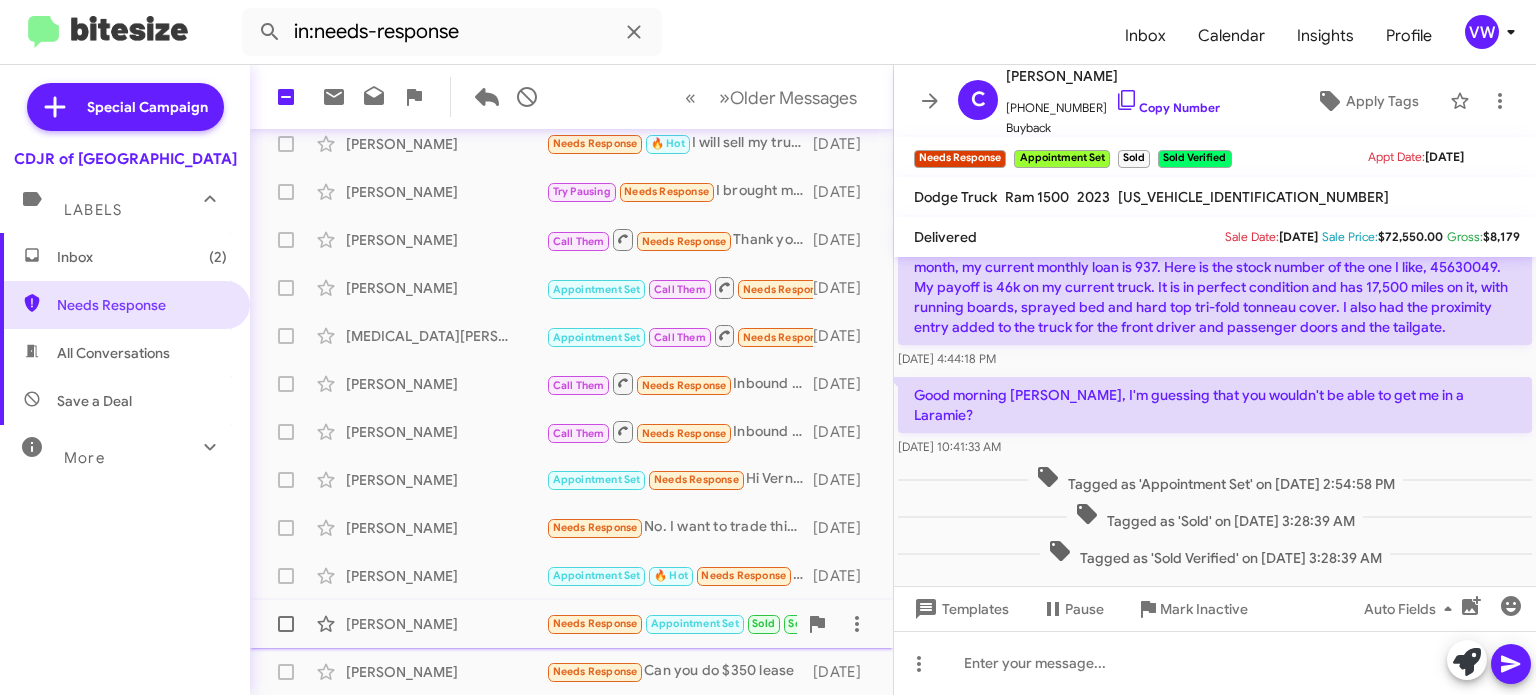 click on "[PERSON_NAME]  Needs Response   Appointment Set   Sold   Sold Verified   Good morning [PERSON_NAME], I'm guessing that you wouldn't be able to get me in a Laramie?   [DATE]" 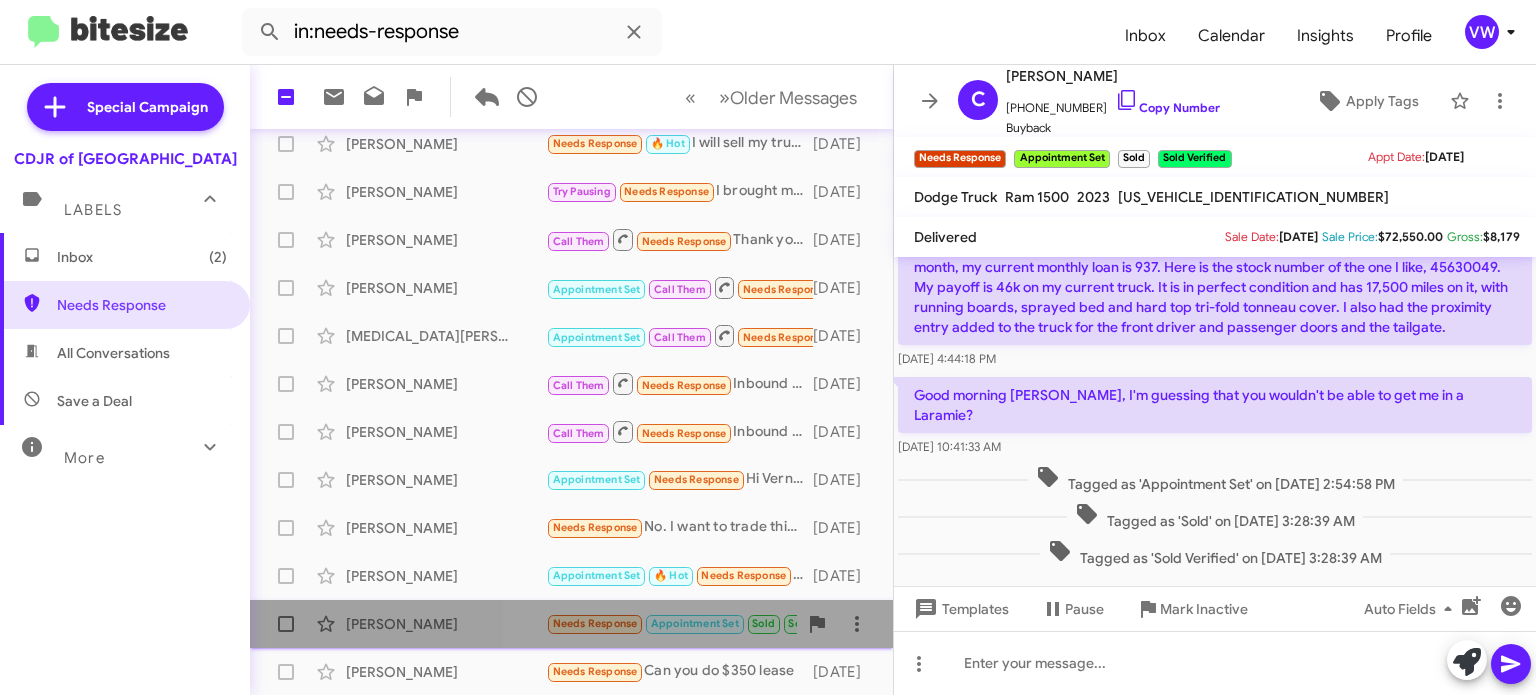 click on "[PERSON_NAME]  Needs Response   Appointment Set   Sold   Sold Verified   Good morning [PERSON_NAME], I'm guessing that you wouldn't be able to get me in a Laramie?   [DATE]" 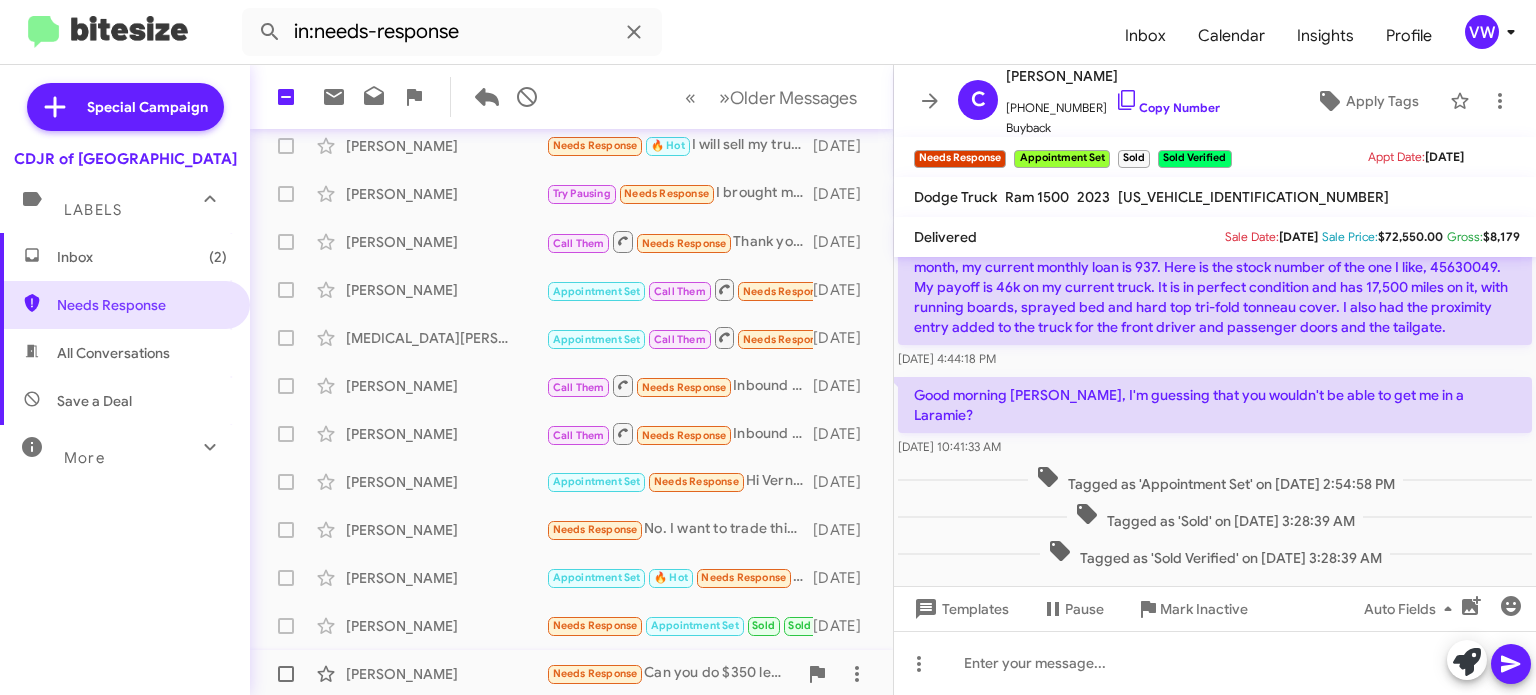 scroll, scrollTop: 465, scrollLeft: 0, axis: vertical 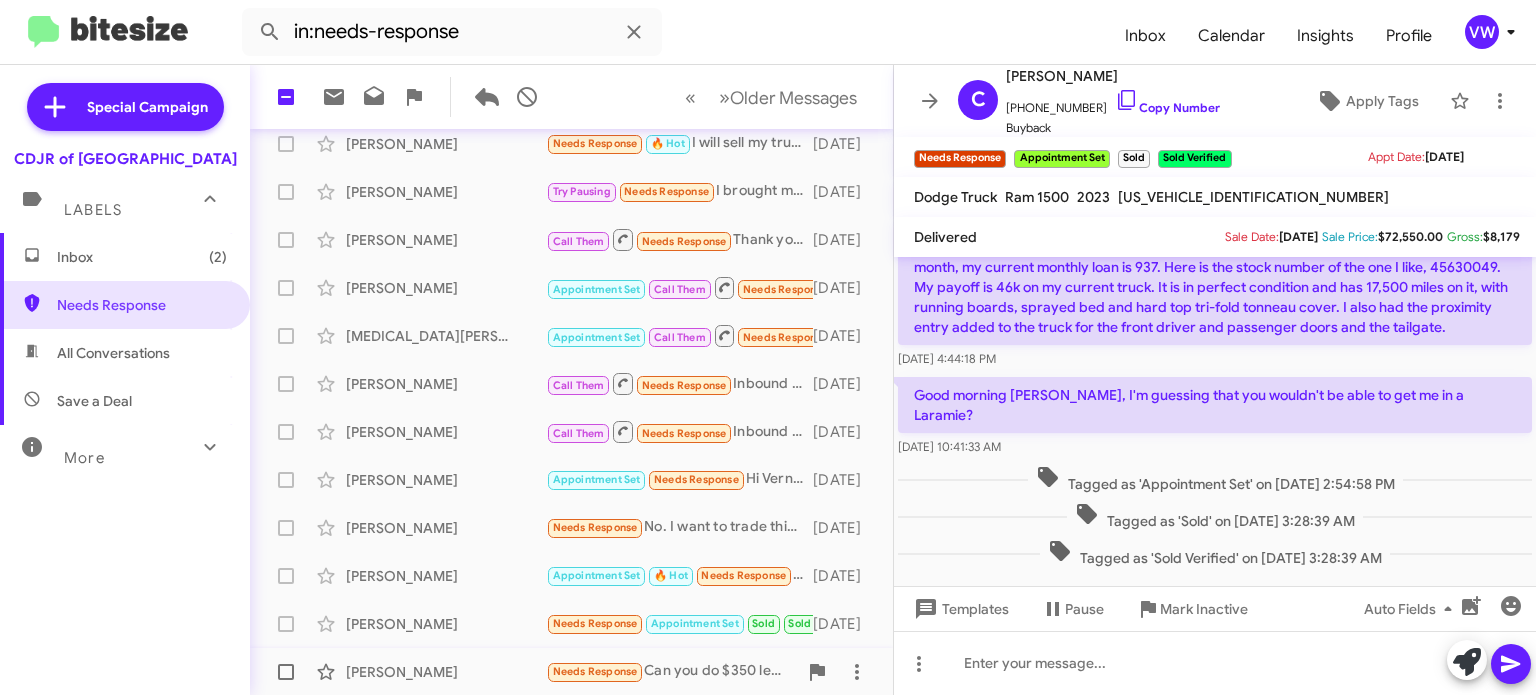 click on "Needs Response" 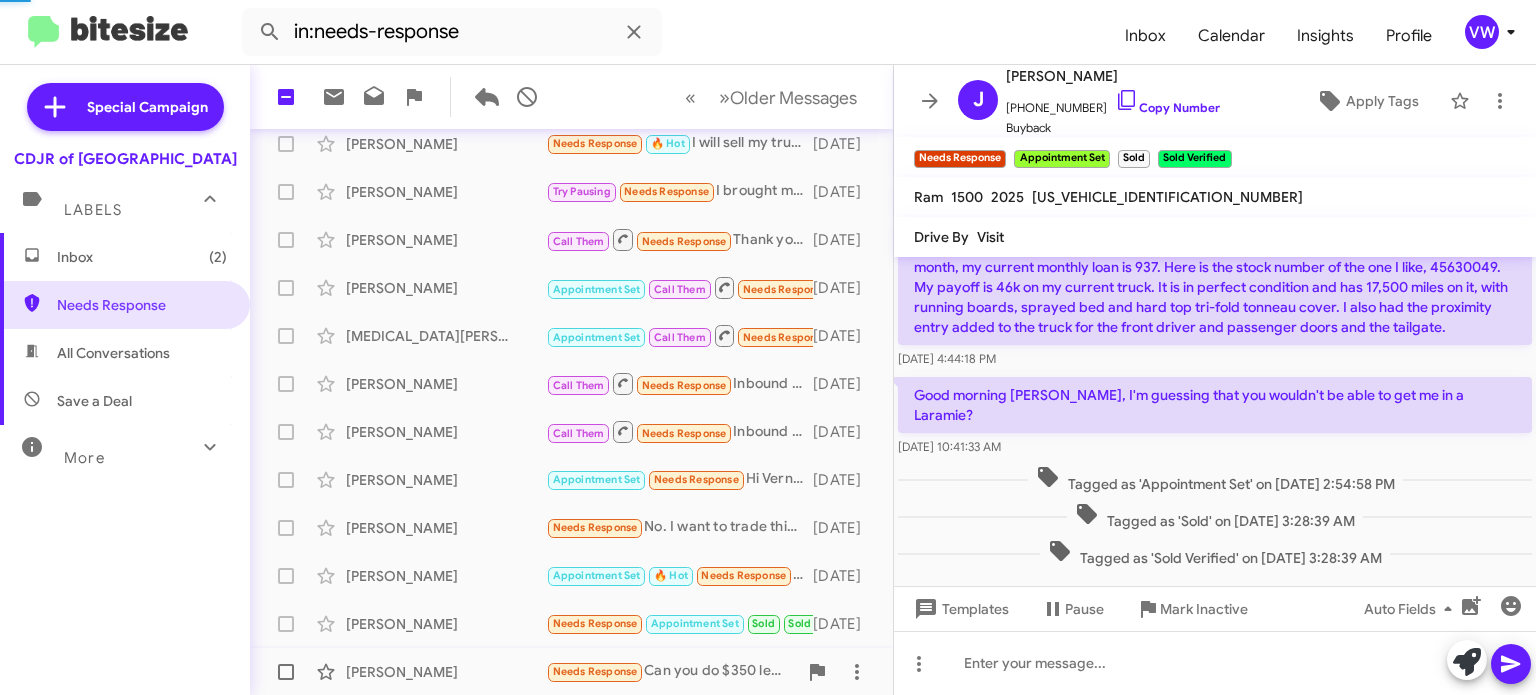 scroll, scrollTop: 348, scrollLeft: 0, axis: vertical 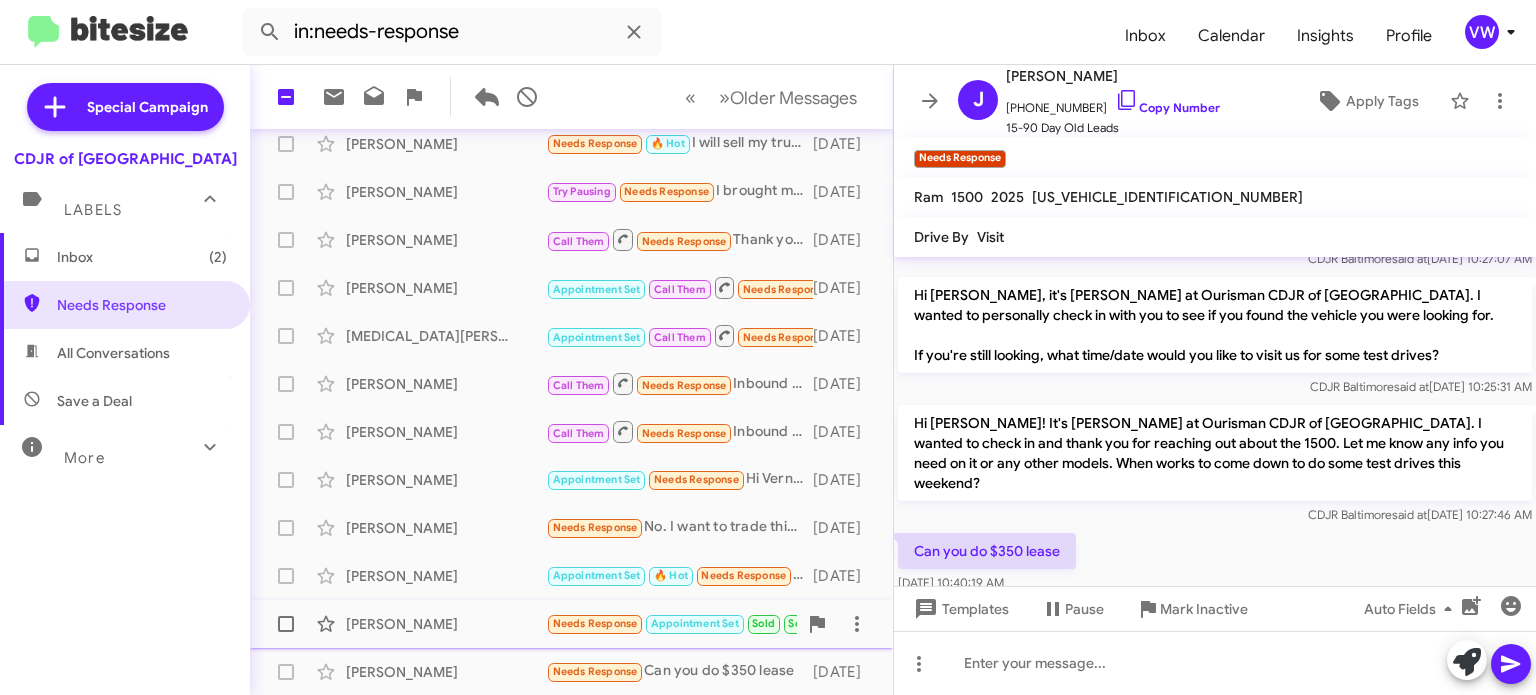 click on "Needs Response" 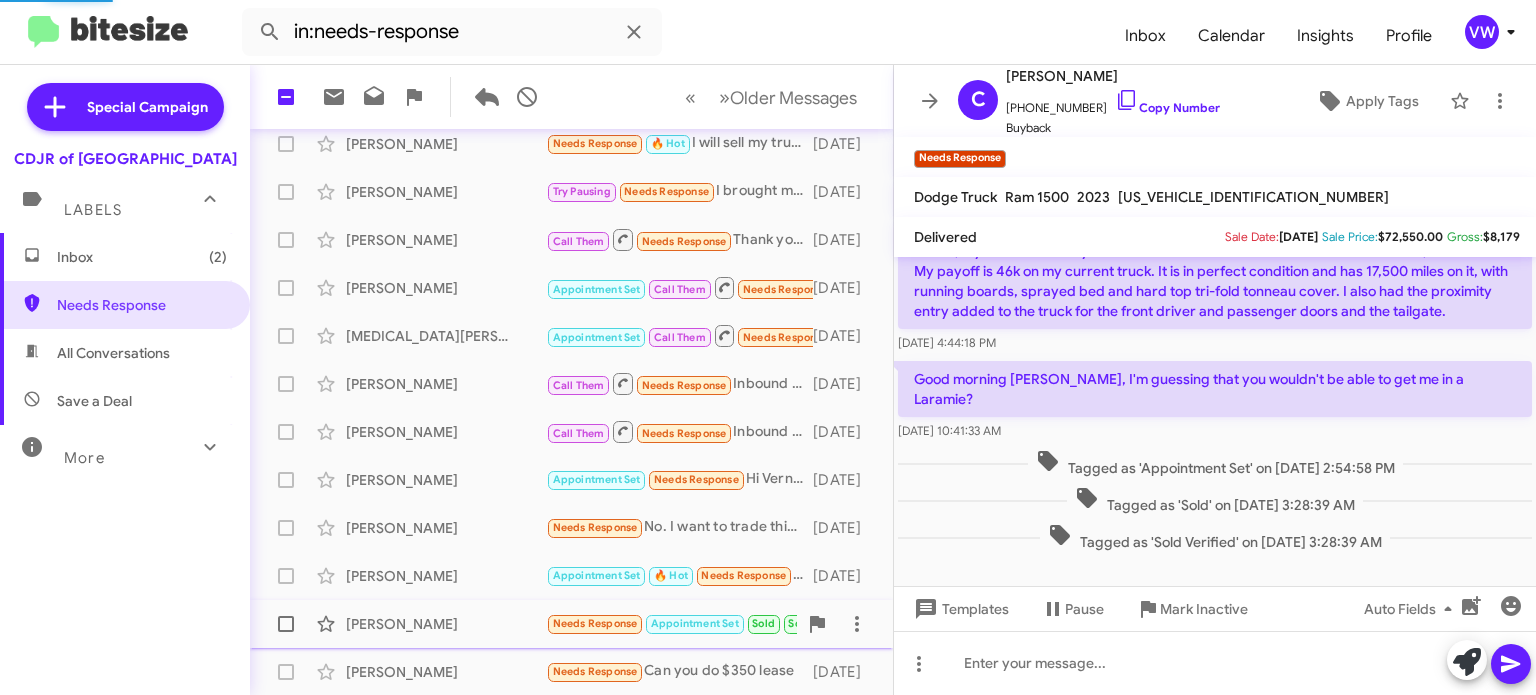 scroll, scrollTop: 180, scrollLeft: 0, axis: vertical 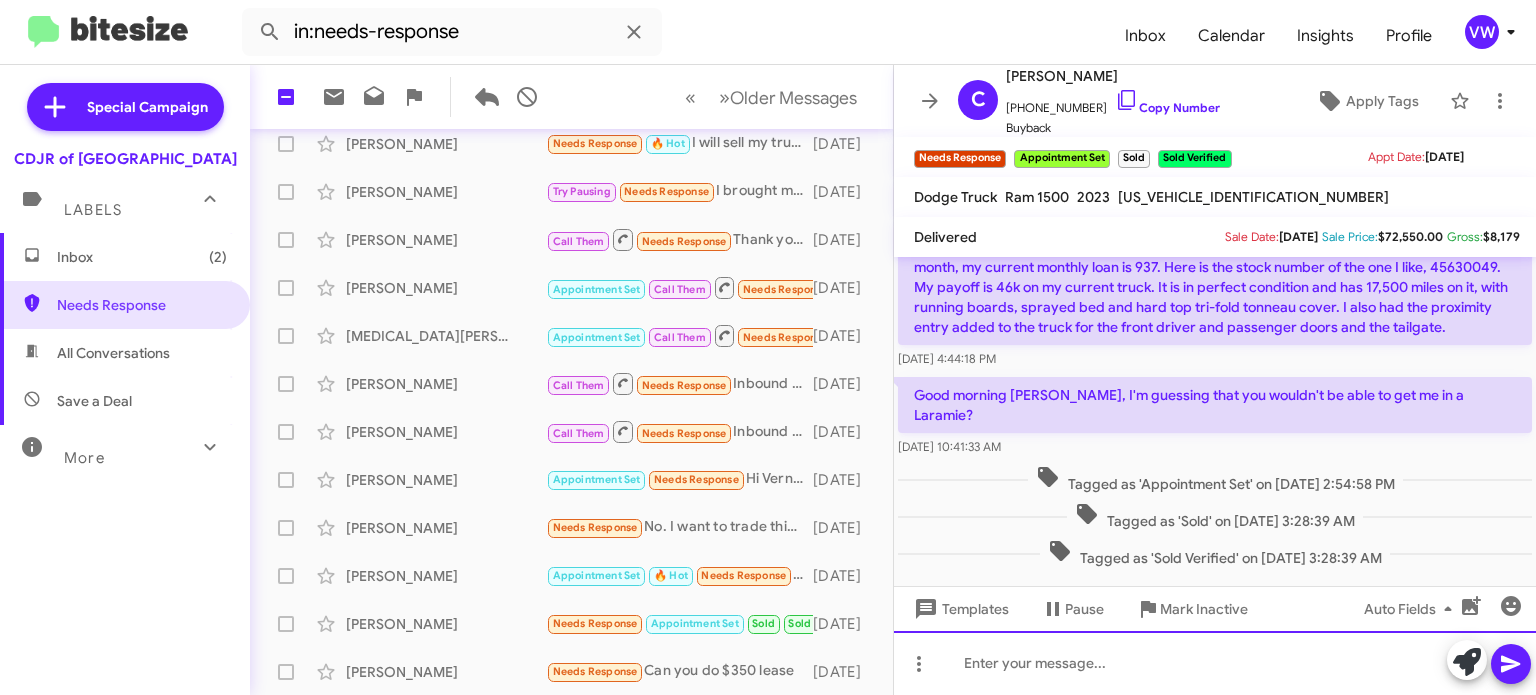 click 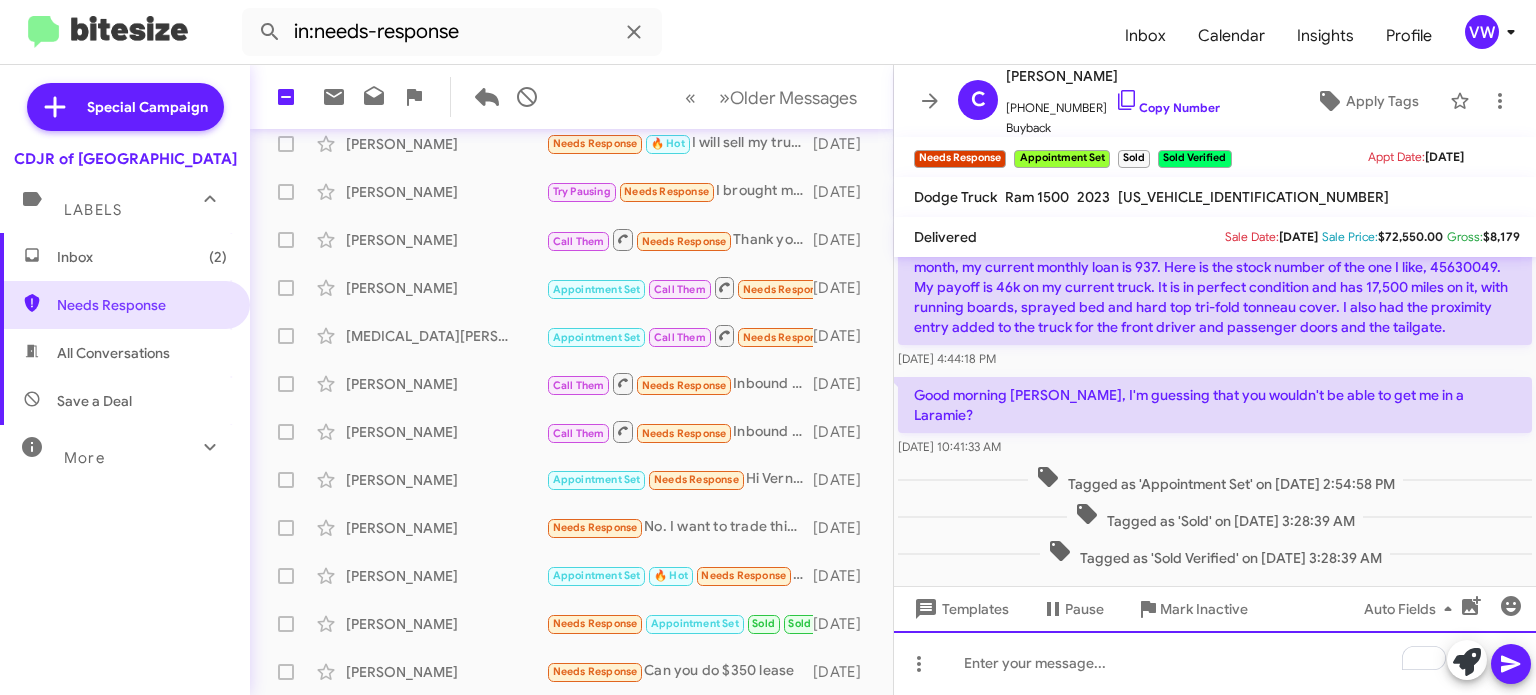 type 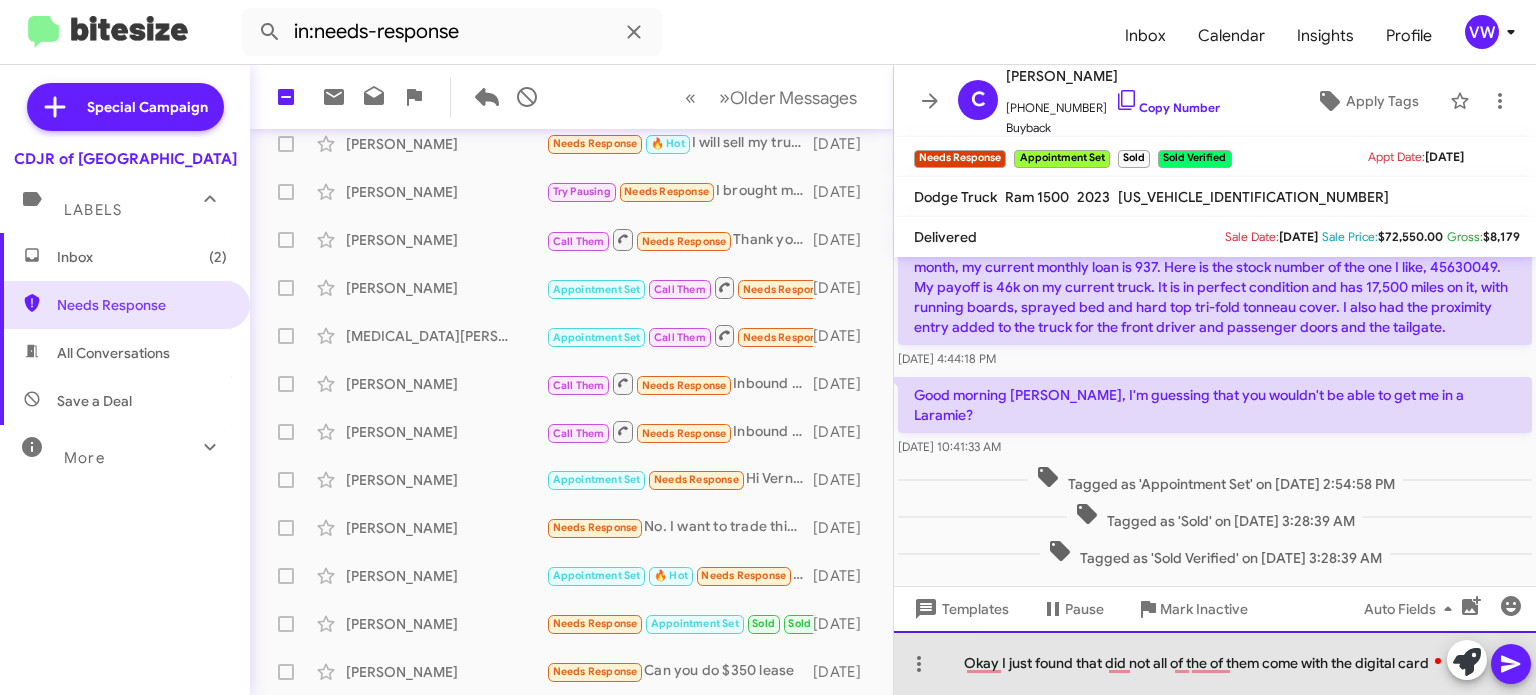 click on "Okay I just found that did not all of the of them come with the digital card" 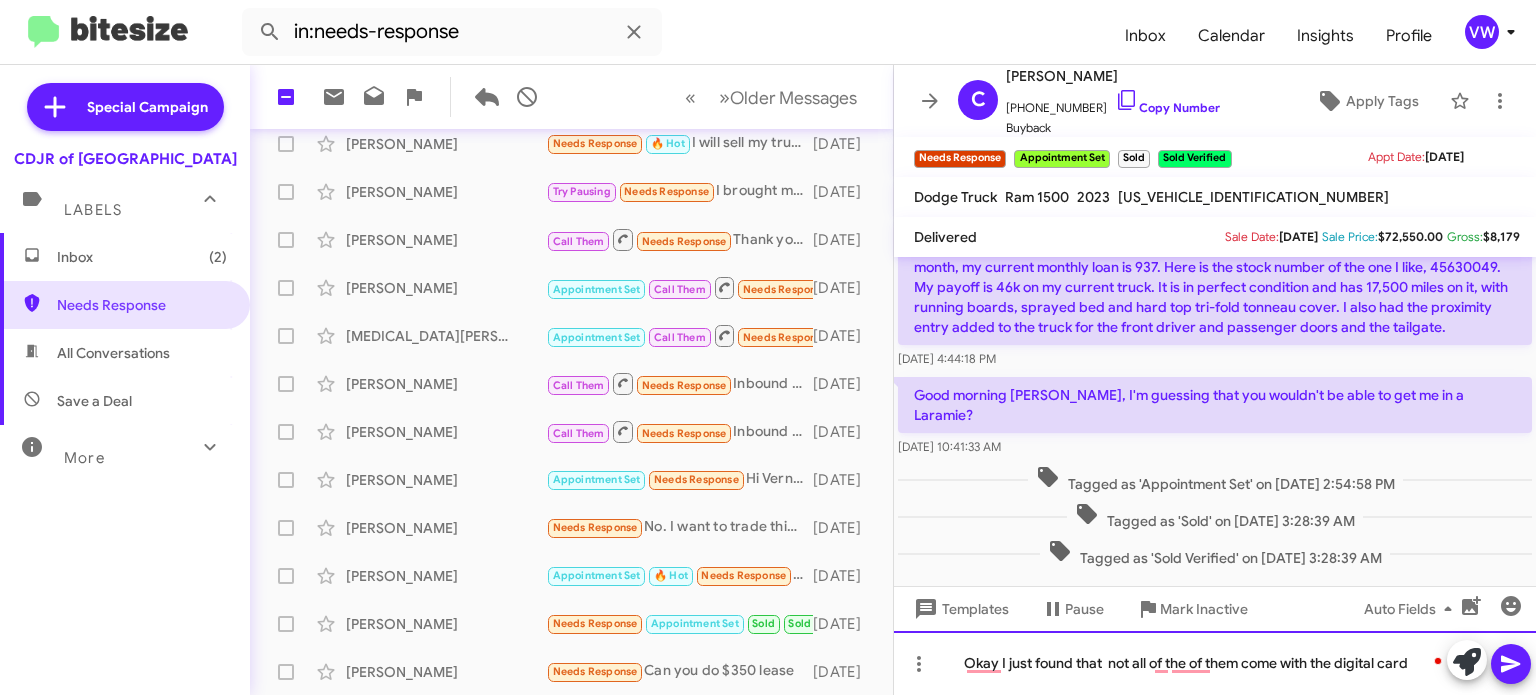 click on "Okay I just found that  not all of the of them come with the digital card" 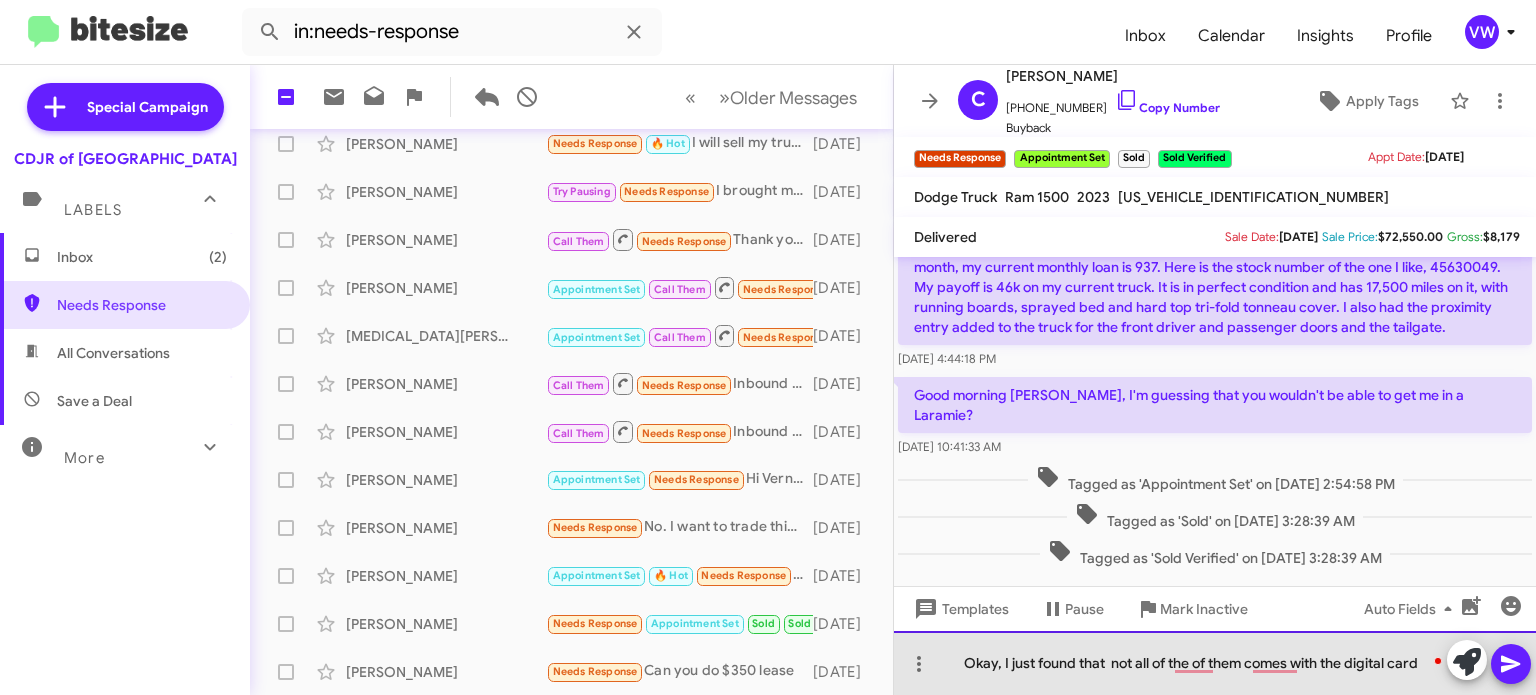 click on "Okay, I just found that  not all of the of them comes with the digital card" 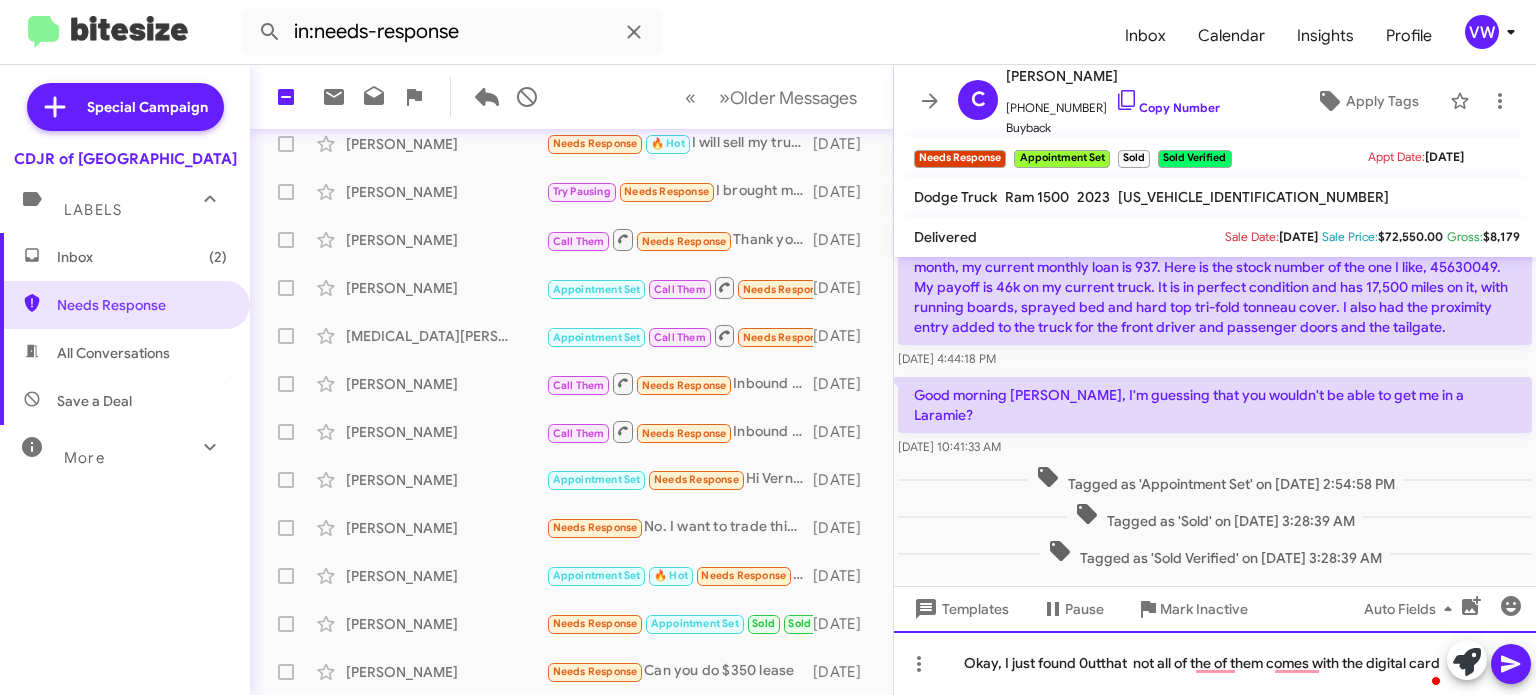 scroll, scrollTop: 200, scrollLeft: 0, axis: vertical 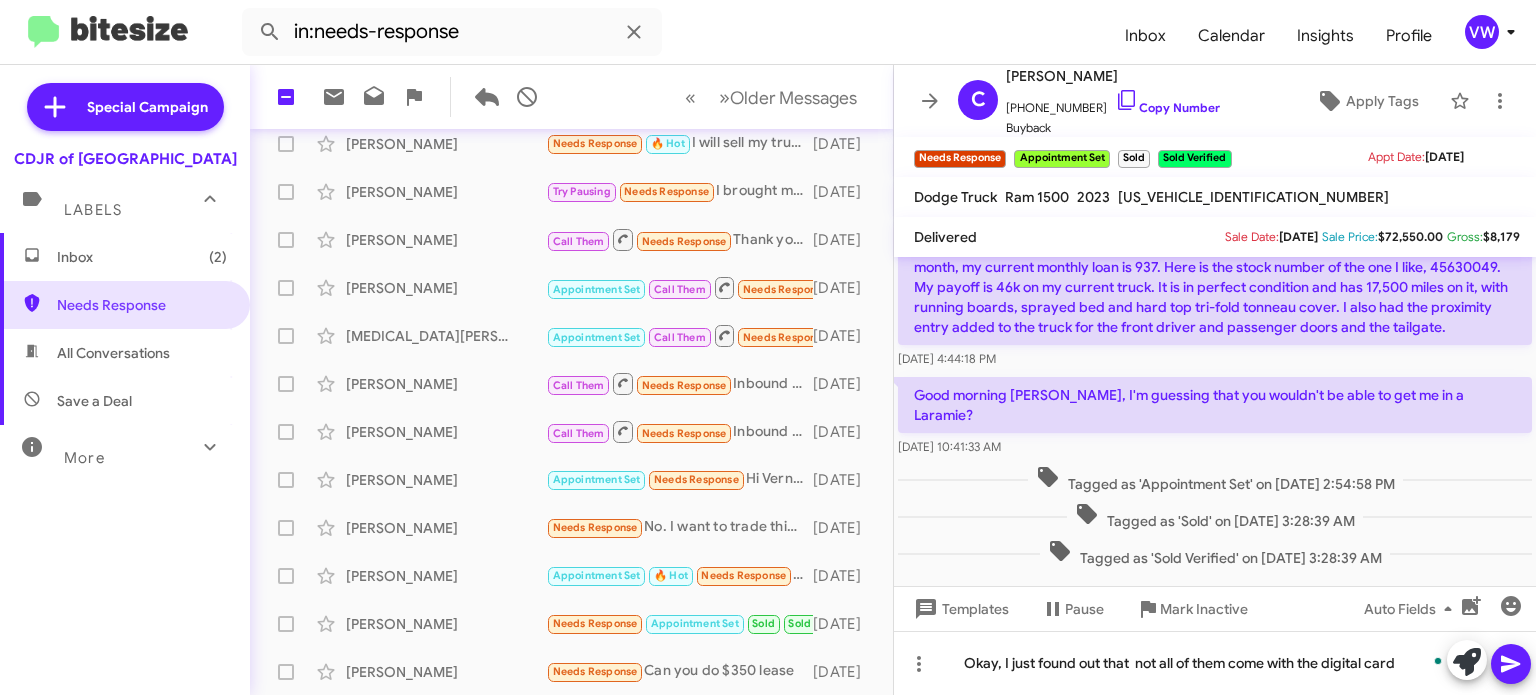 click 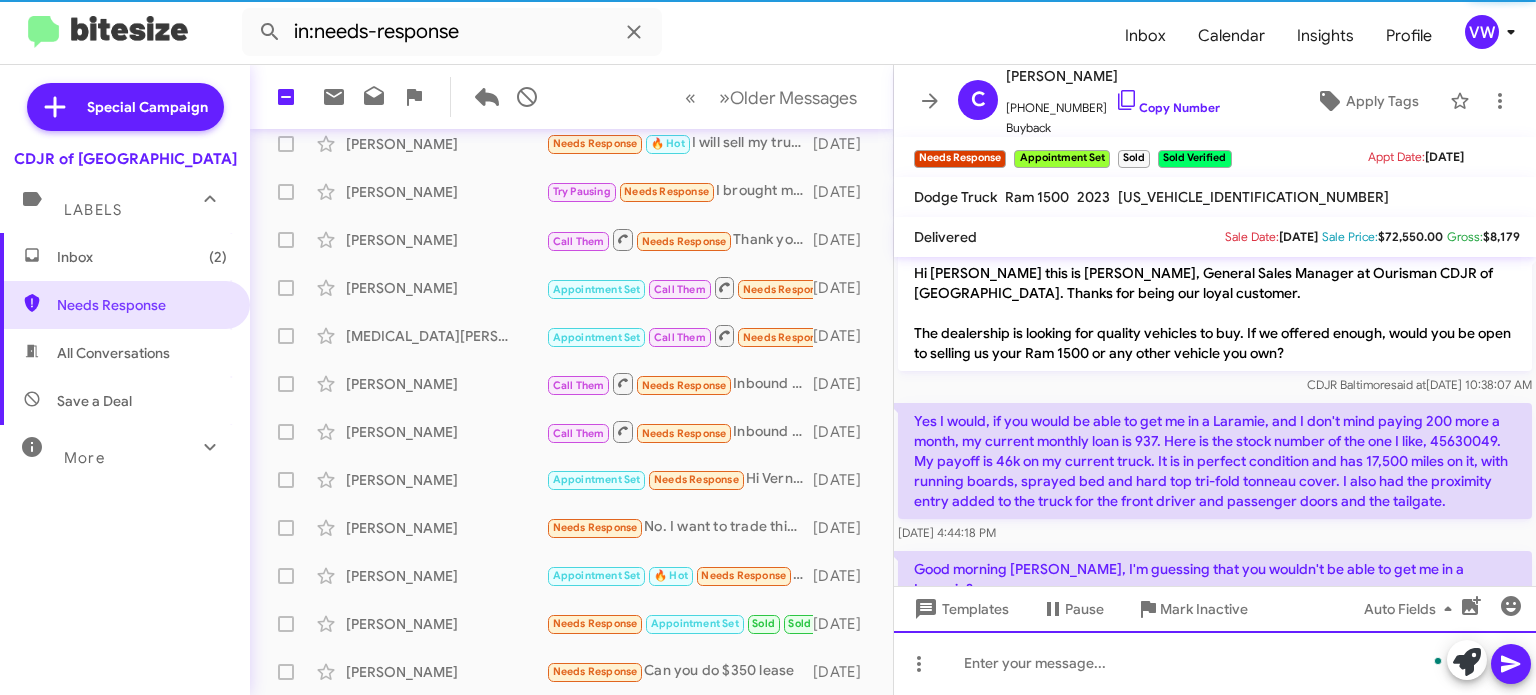 scroll, scrollTop: 252, scrollLeft: 0, axis: vertical 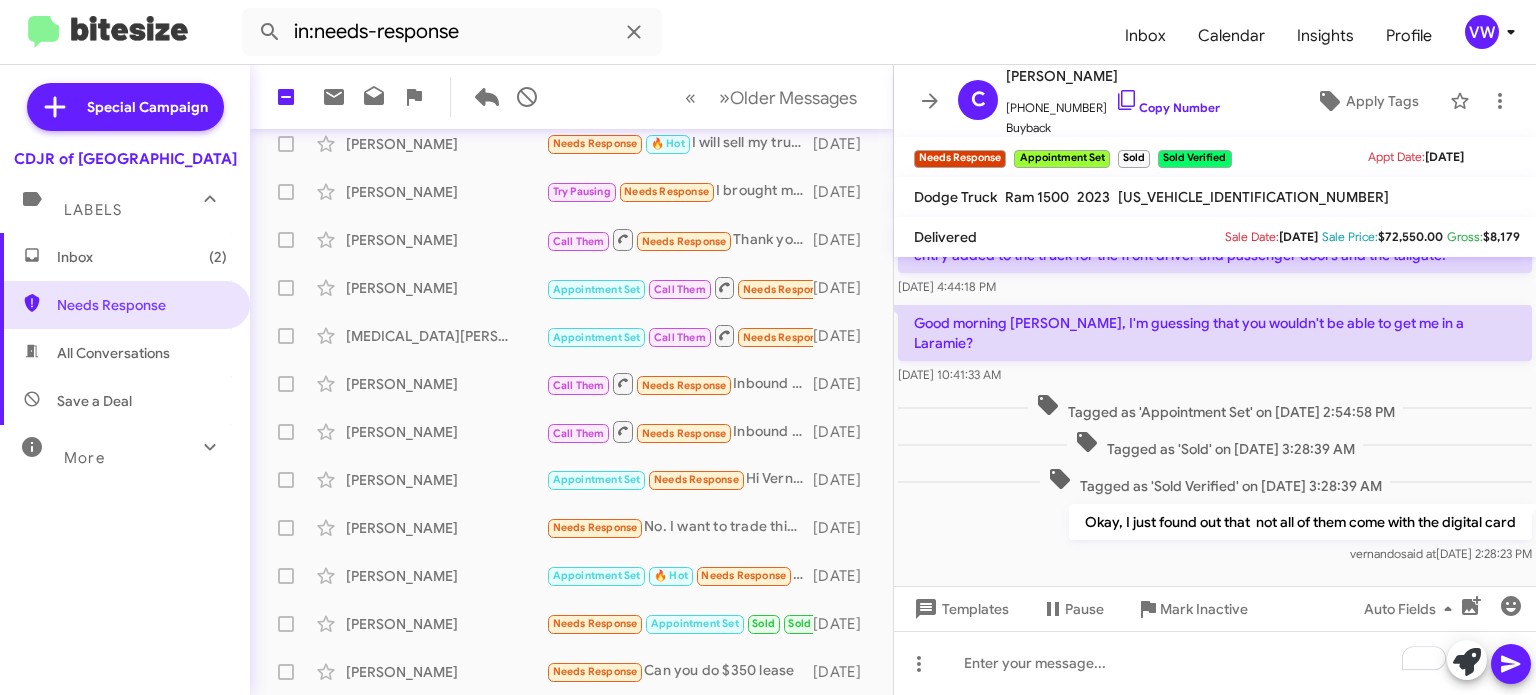 click on "vernando   said at   [DATE] 2:28:23 PM" 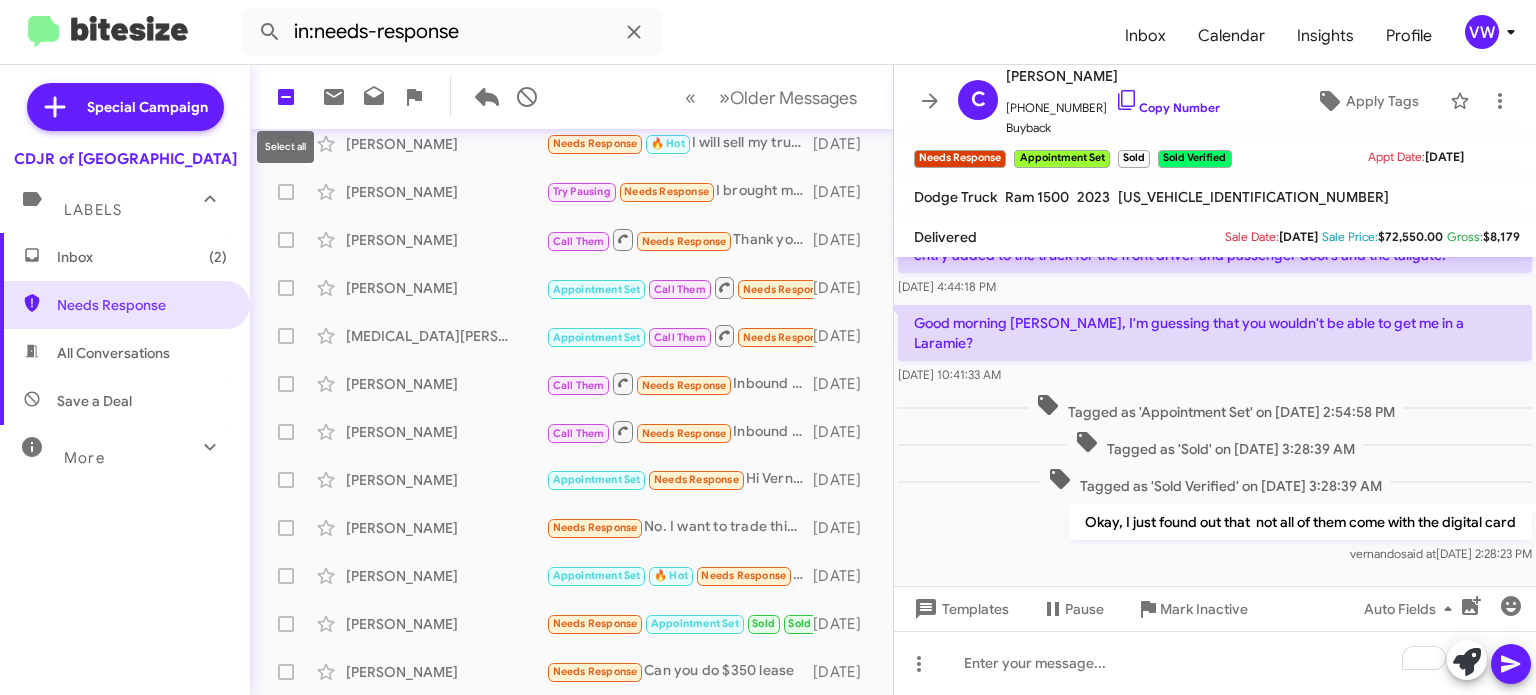 click on "Select all" at bounding box center [285, 147] 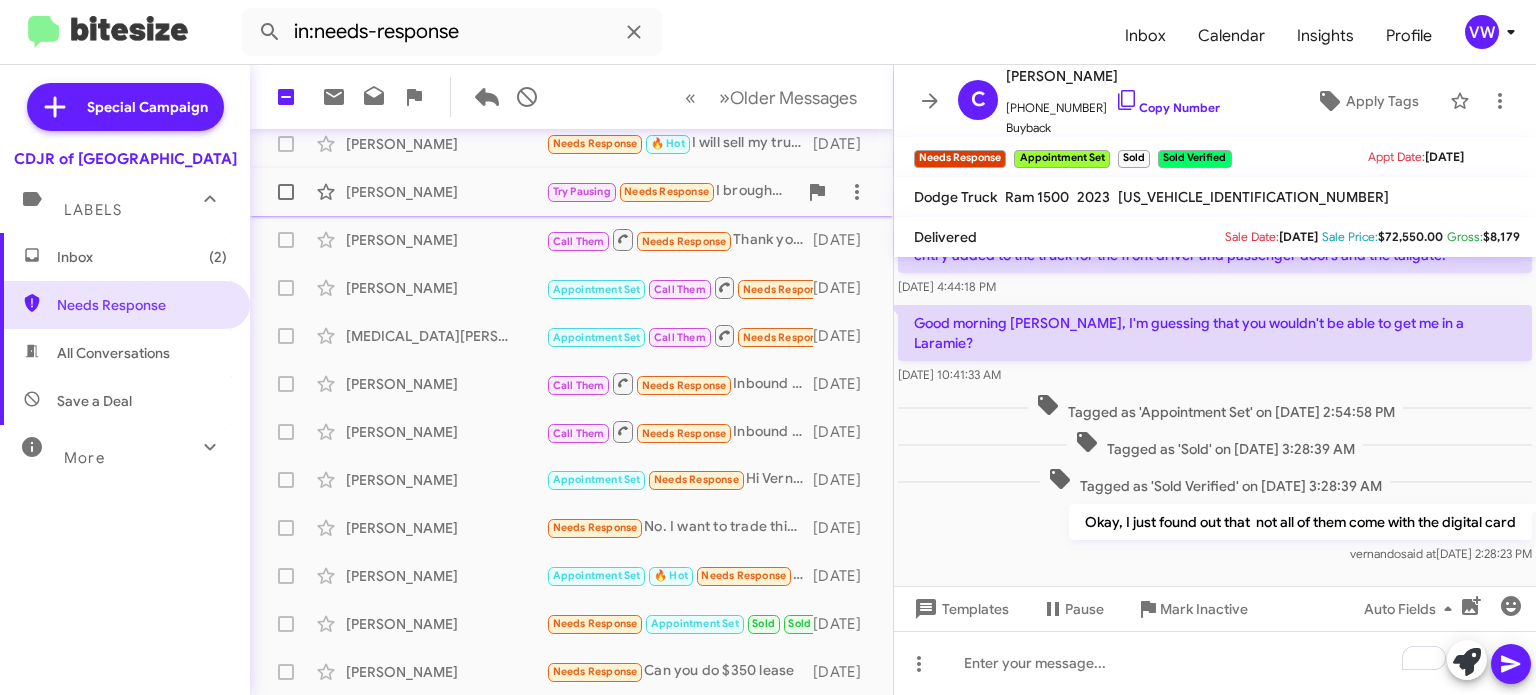 click on "[PERSON_NAME]  Try Pausing   Needs Response   I brought my truck in there to get my stereo fixed because the speakers keep going in and out they told me it needed a new speaker. They replaced the speaker and now the left side keep going in and out. I had body damage on the right and left side they had my truck for 3 weeks. They call and tell me my truck is ready I come to pick it up they fixed the passenger side and didn't fix the driver's side at this point I have no clue. I'm guessing they want me to bring it back and pay again to fix what should have been fixed the first time.   [DATE]" 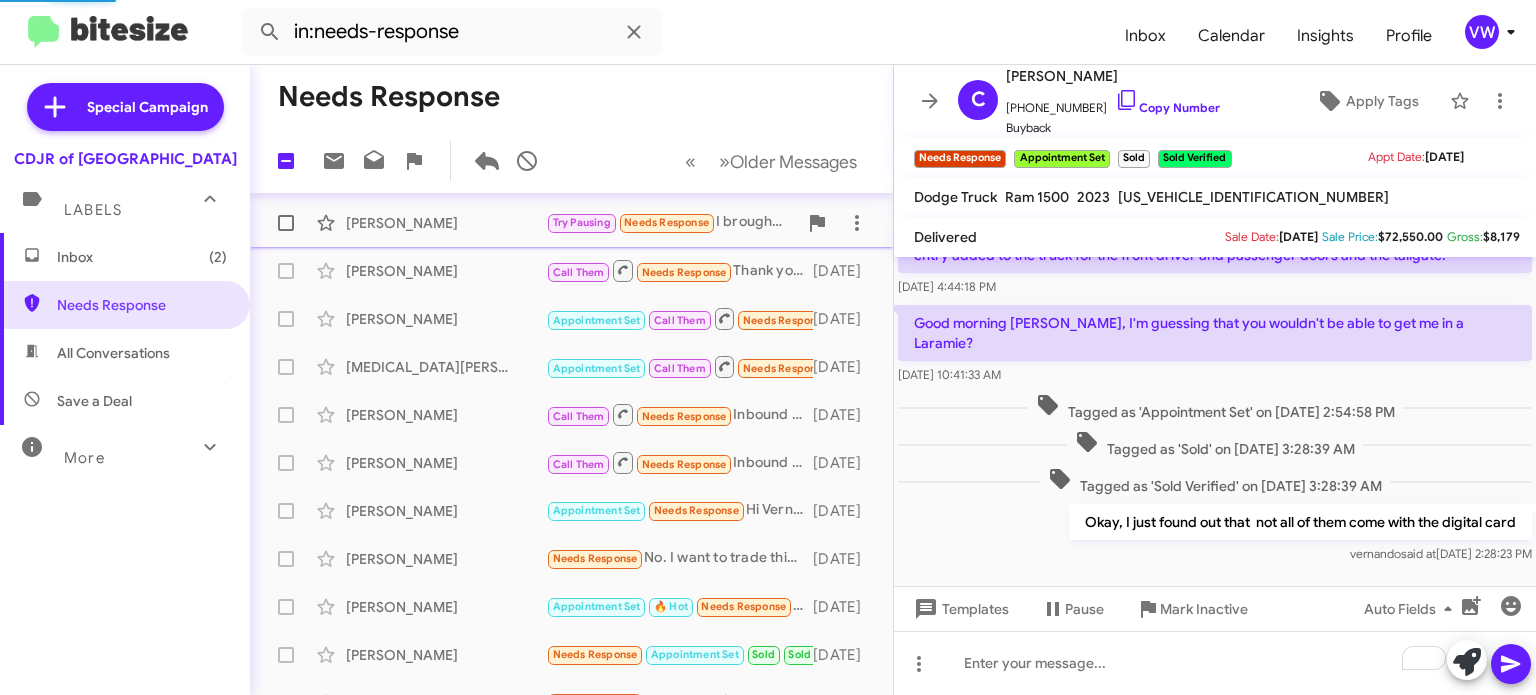 scroll, scrollTop: 425, scrollLeft: 0, axis: vertical 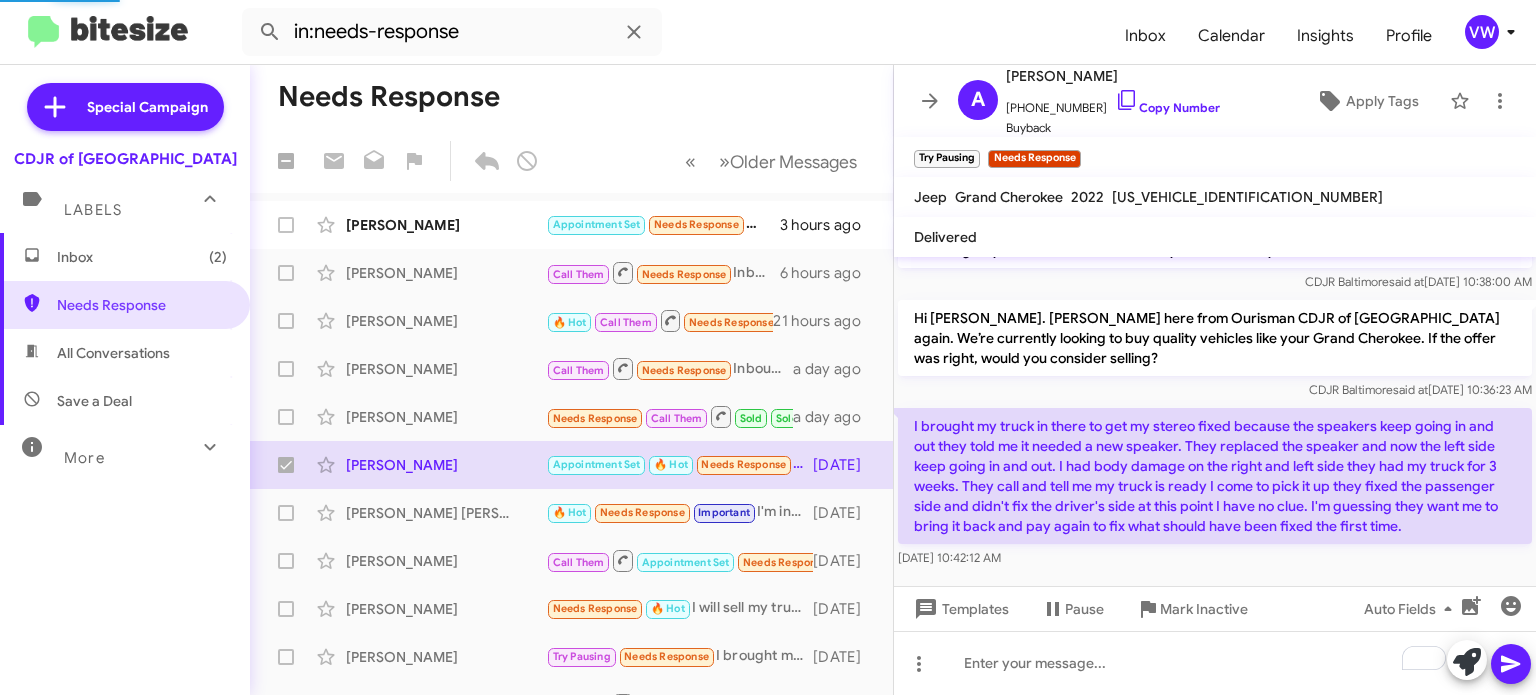 checkbox on "false" 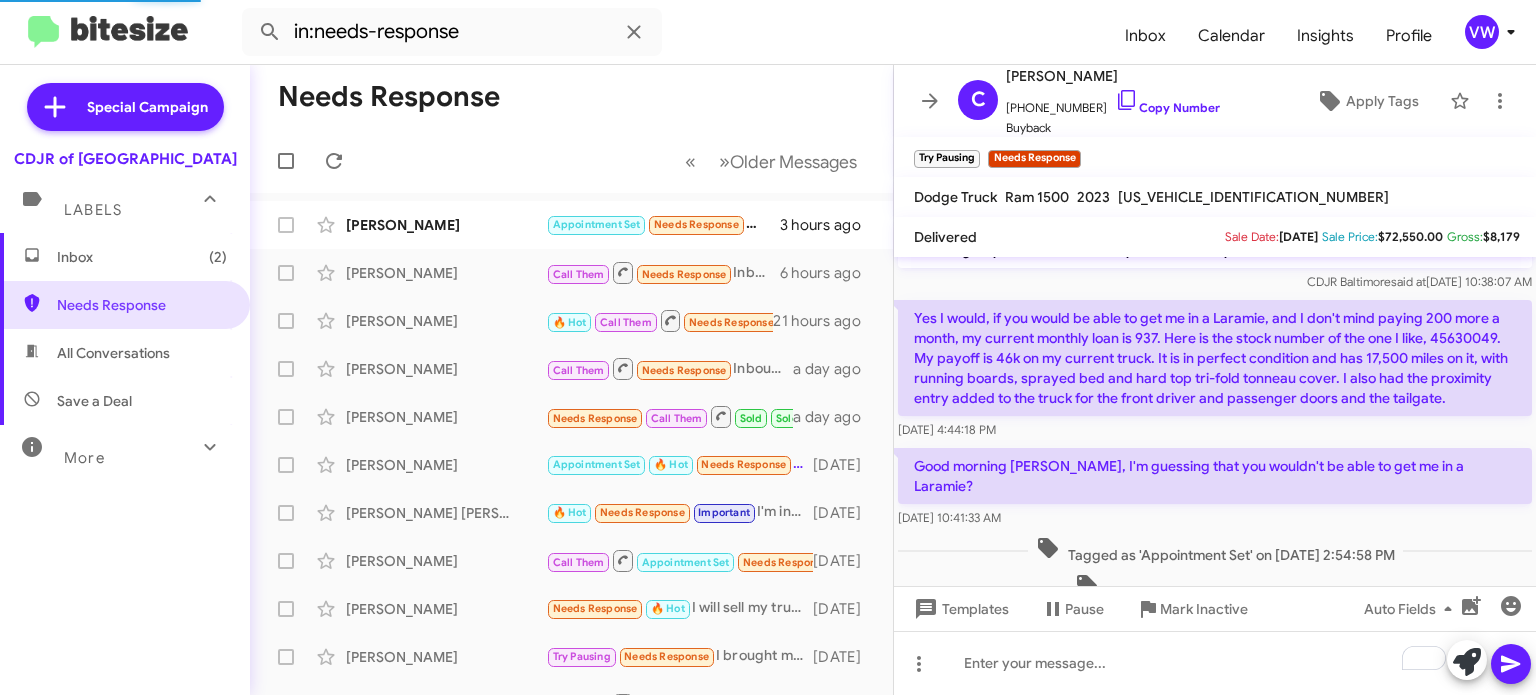 scroll, scrollTop: 104, scrollLeft: 0, axis: vertical 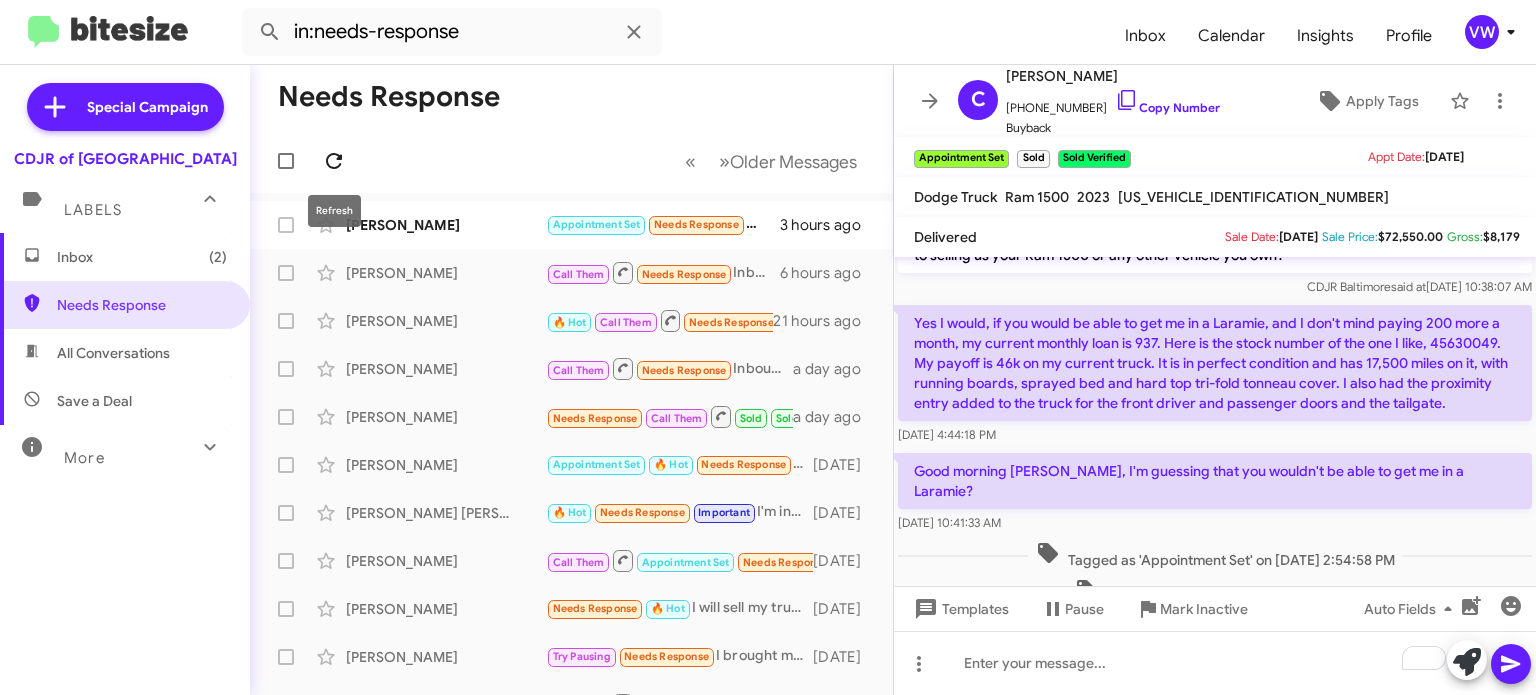 click 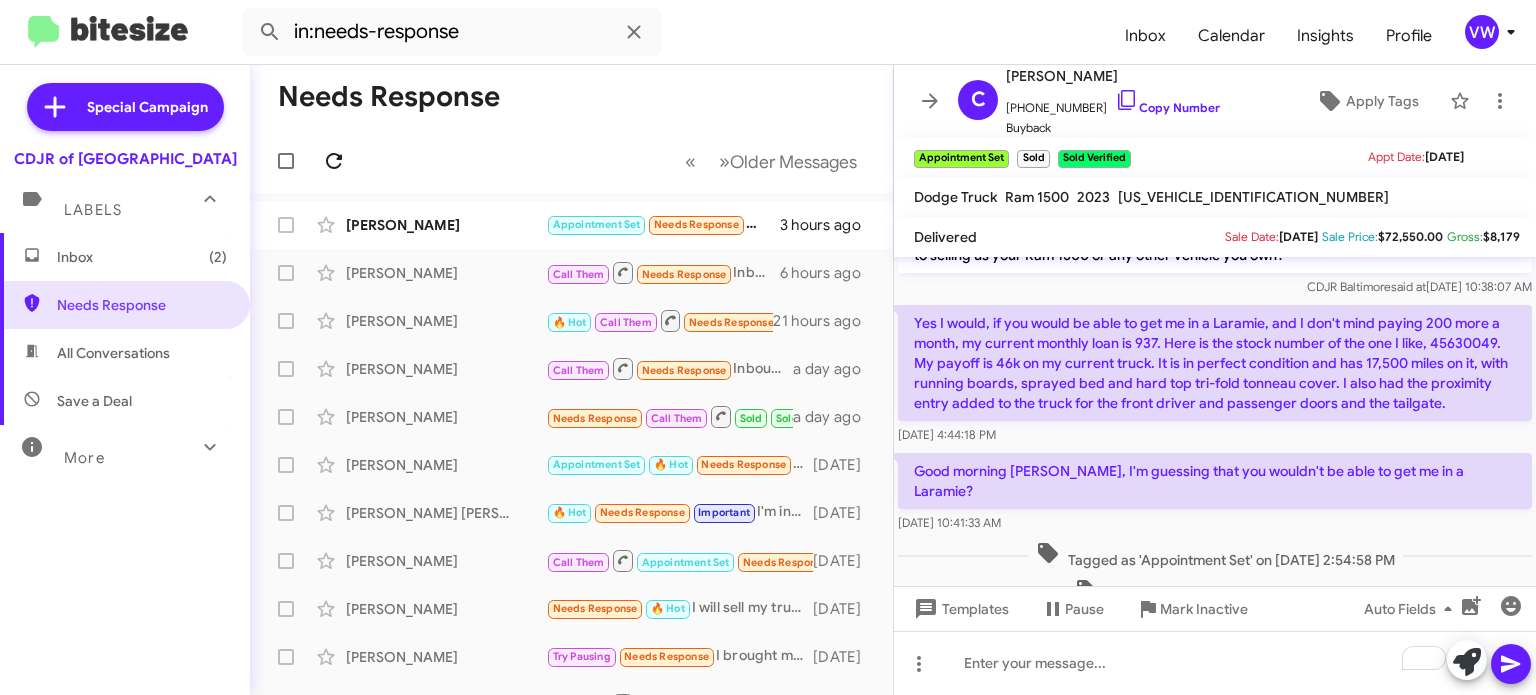 click 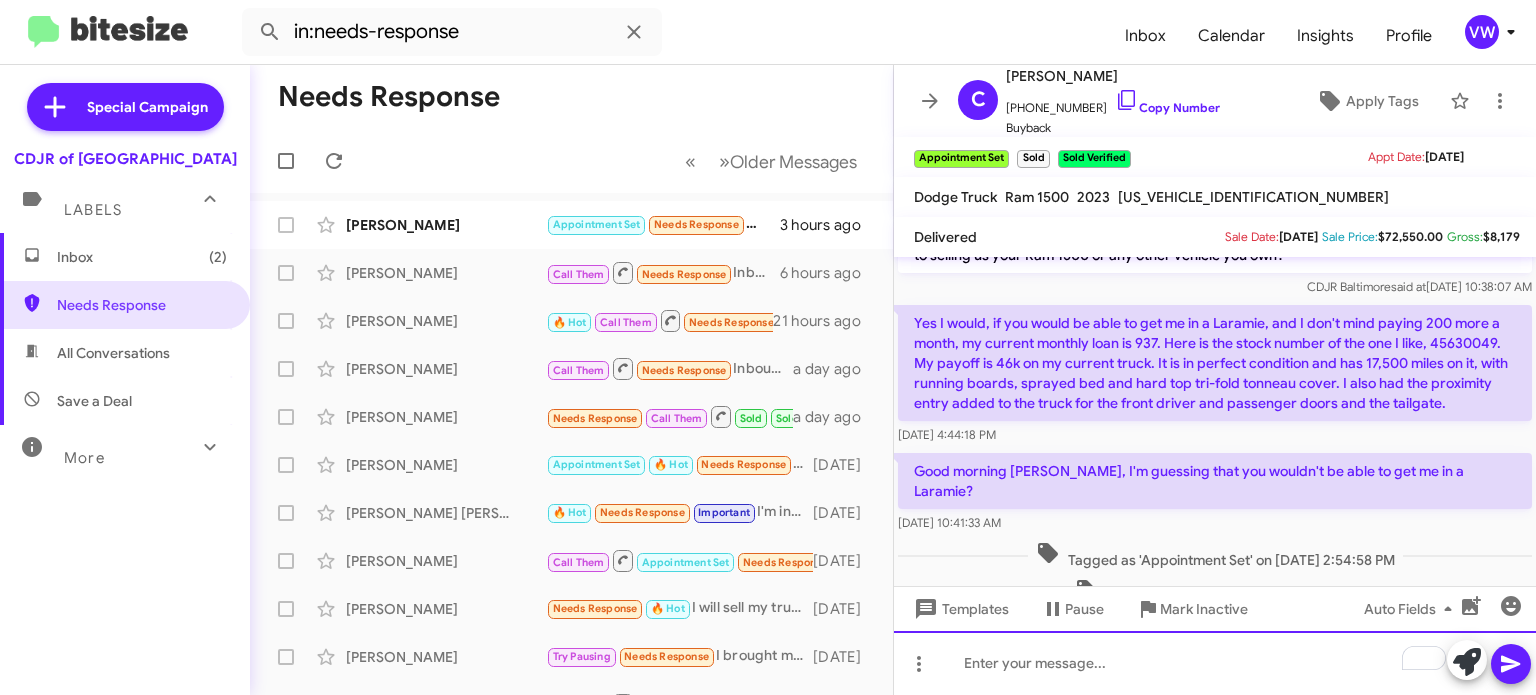click 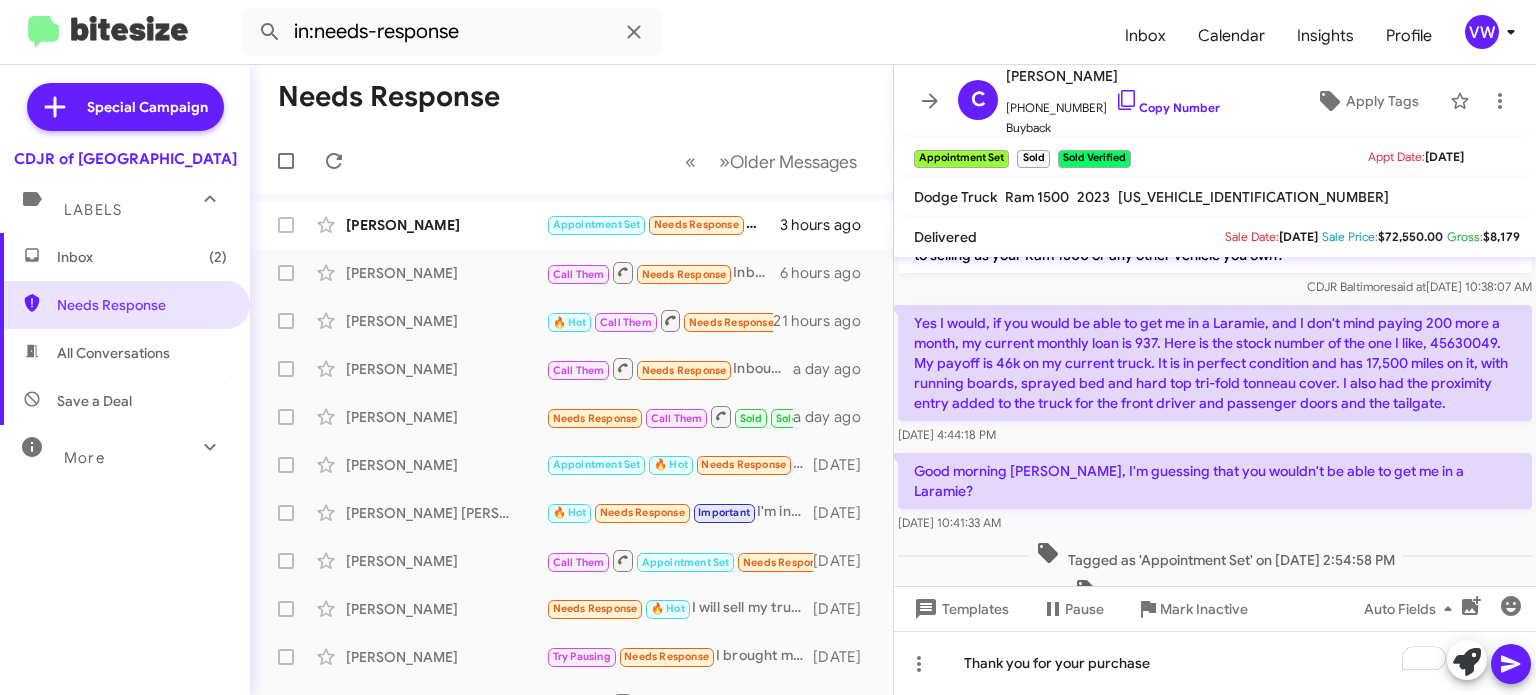 click 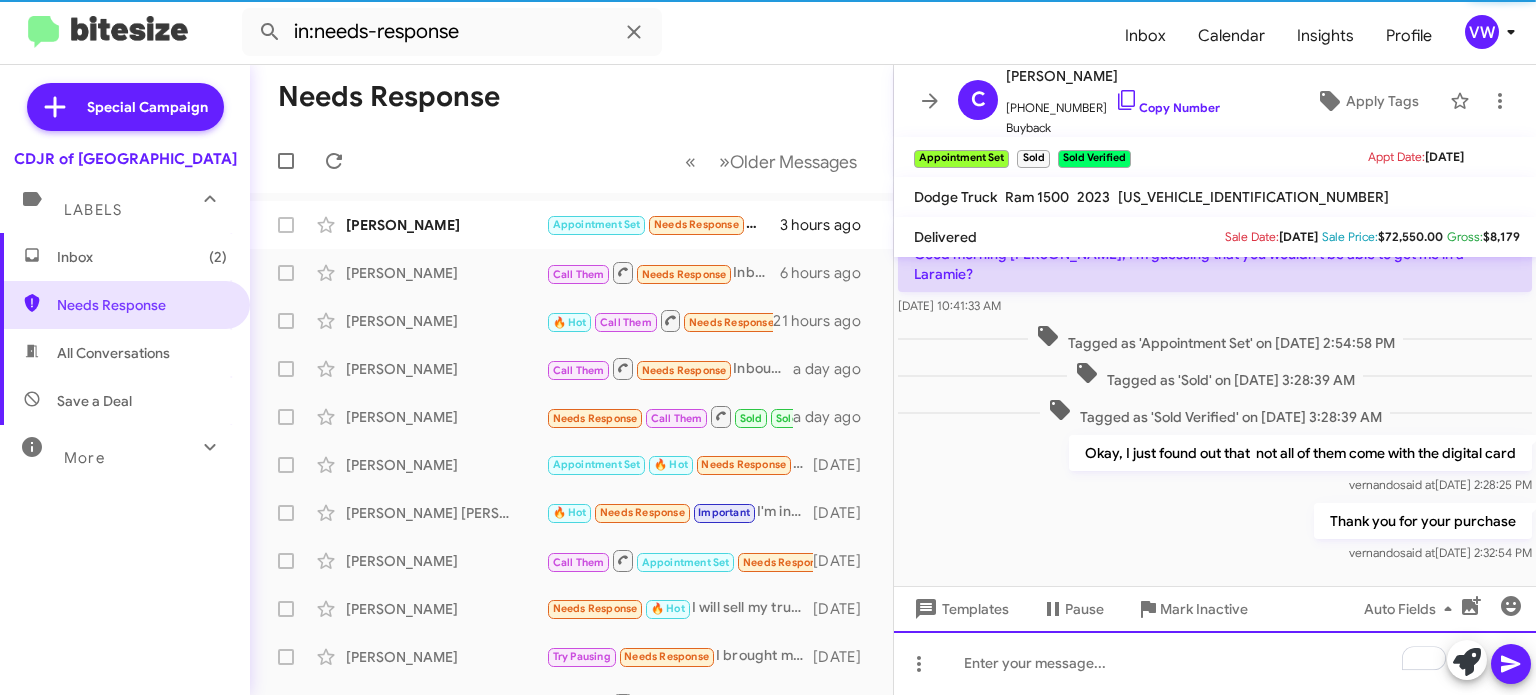 scroll, scrollTop: 325, scrollLeft: 0, axis: vertical 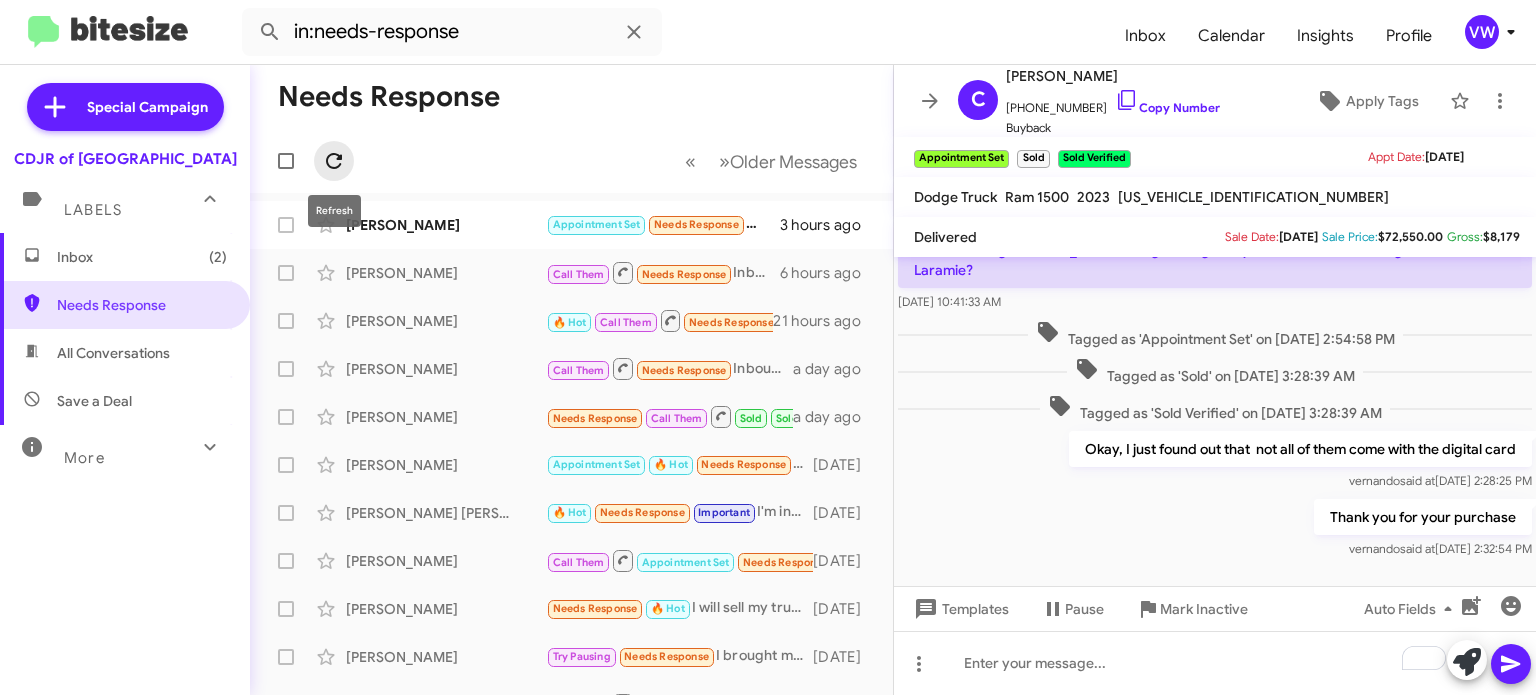 click 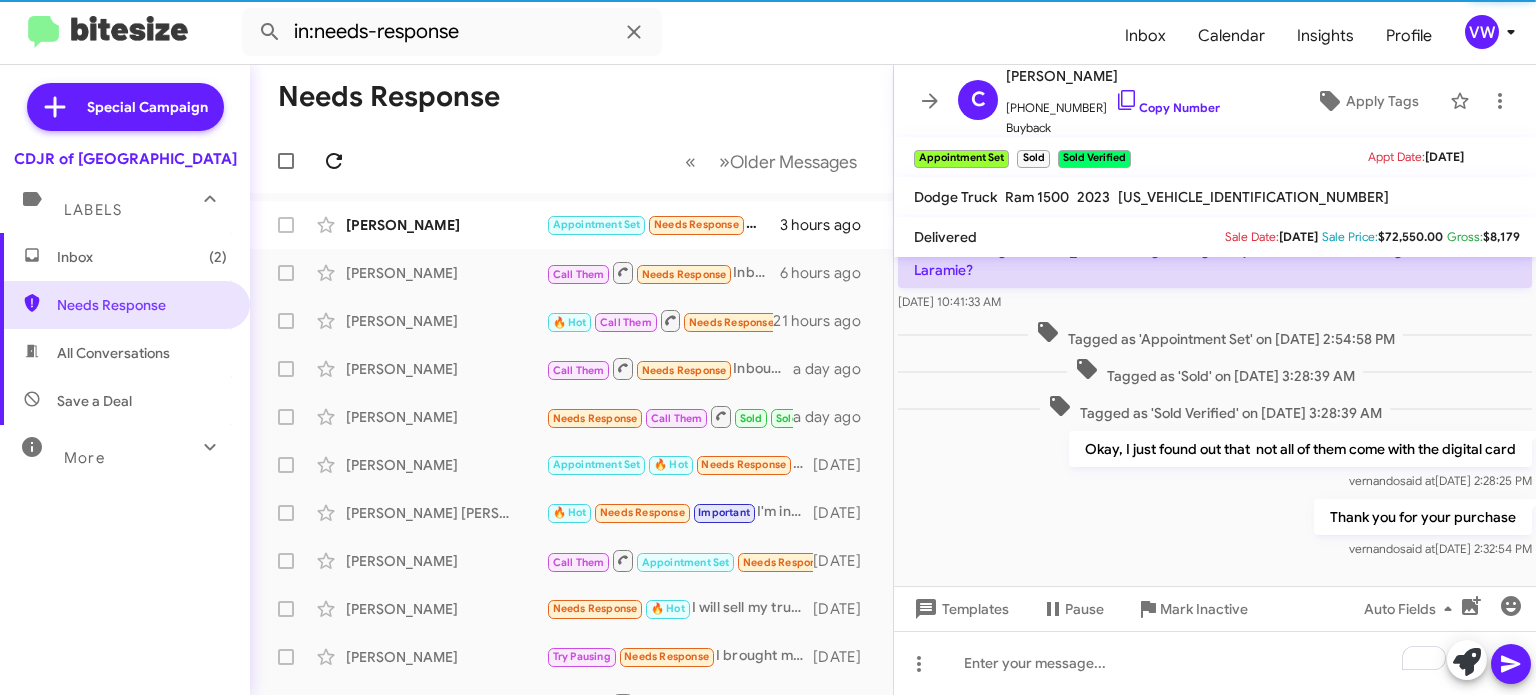 click 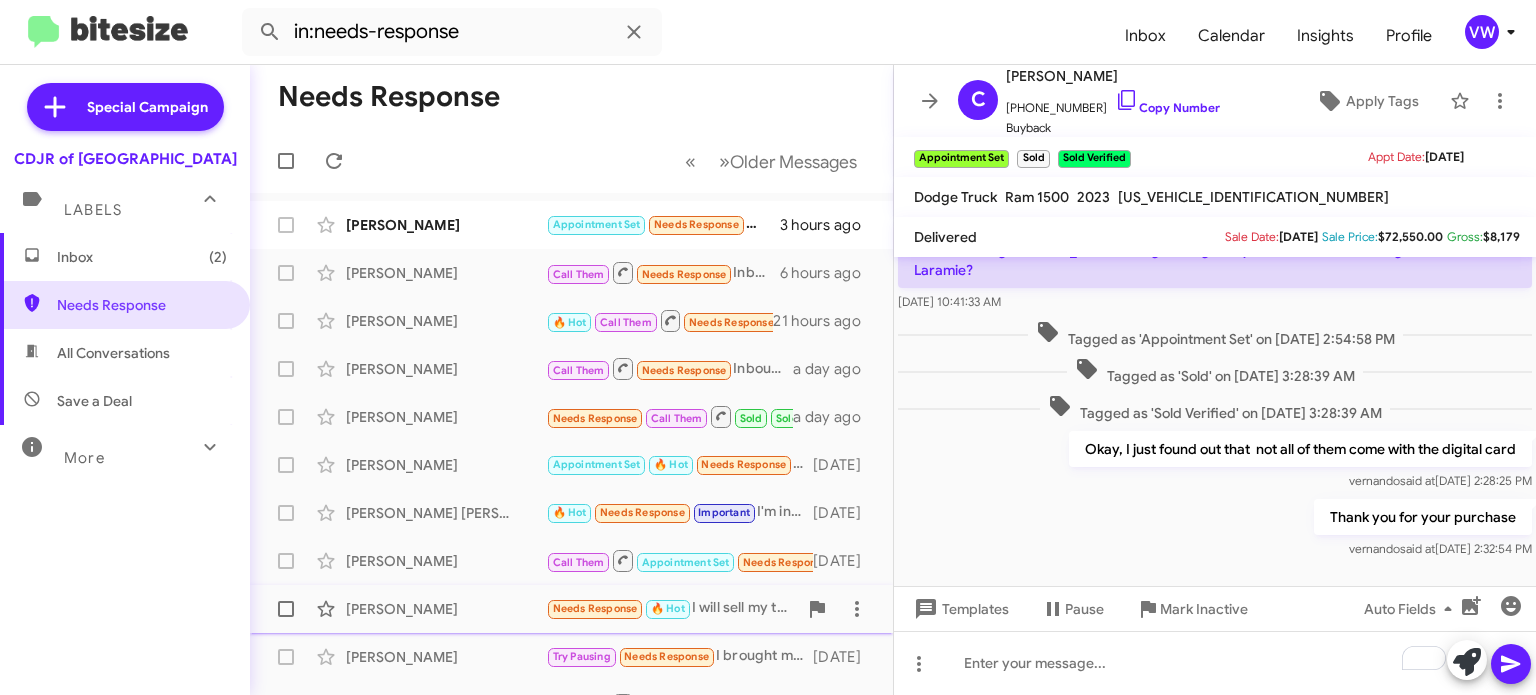 click on "Needs Response" 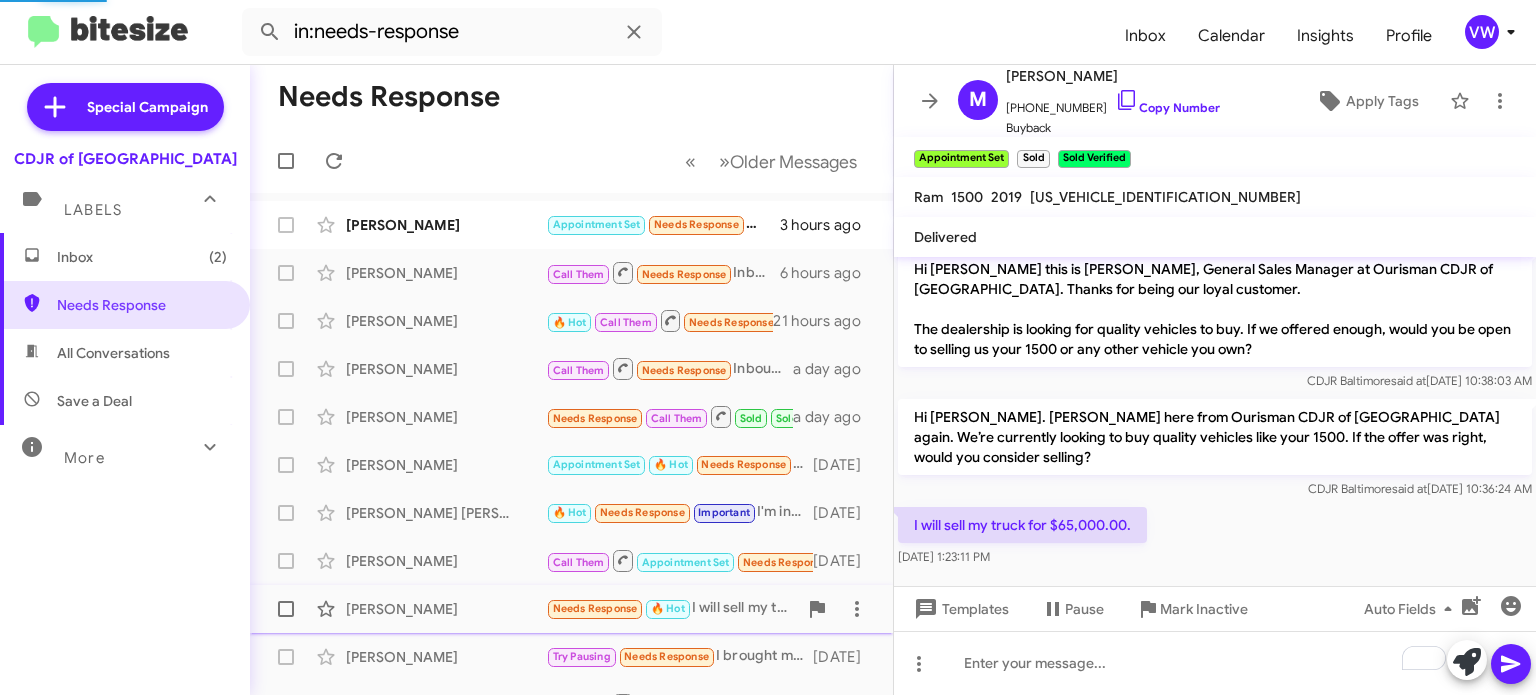 scroll, scrollTop: 9, scrollLeft: 0, axis: vertical 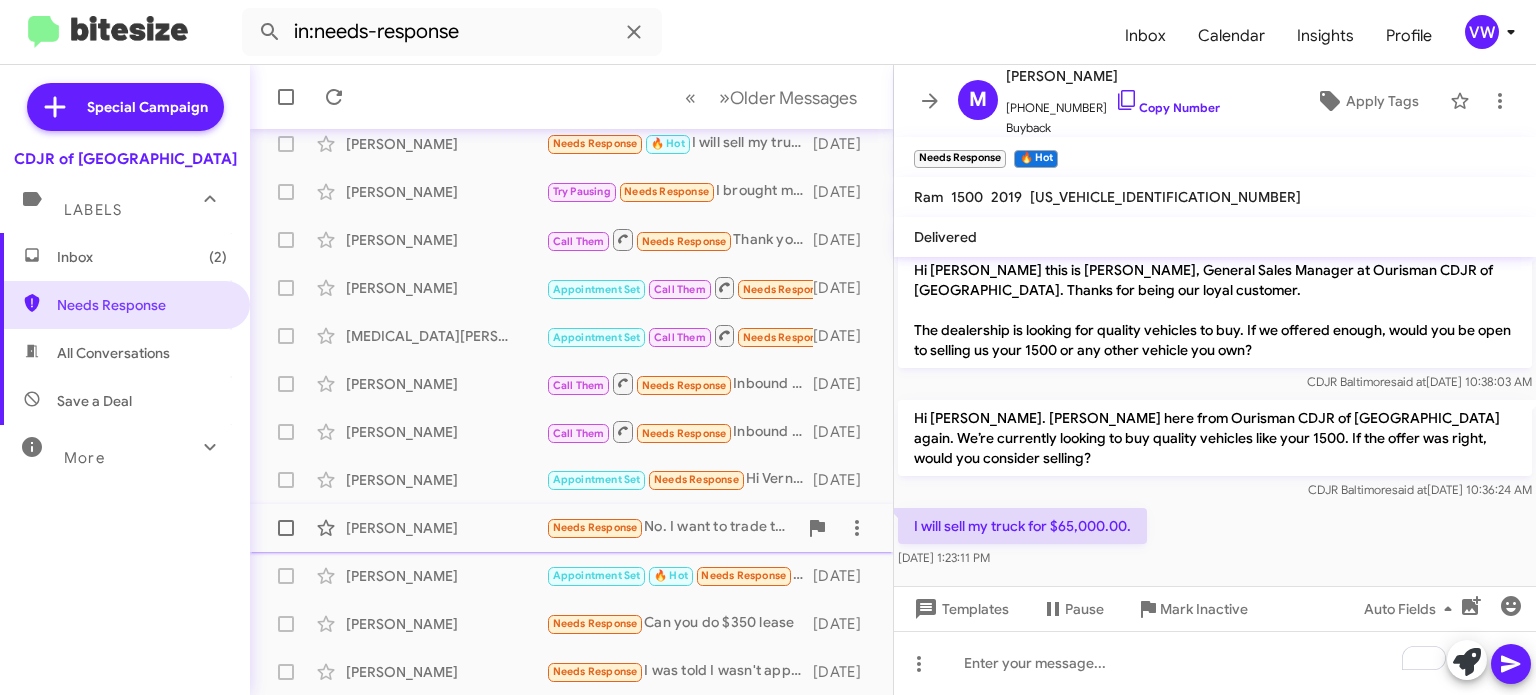 click on "Needs Response" 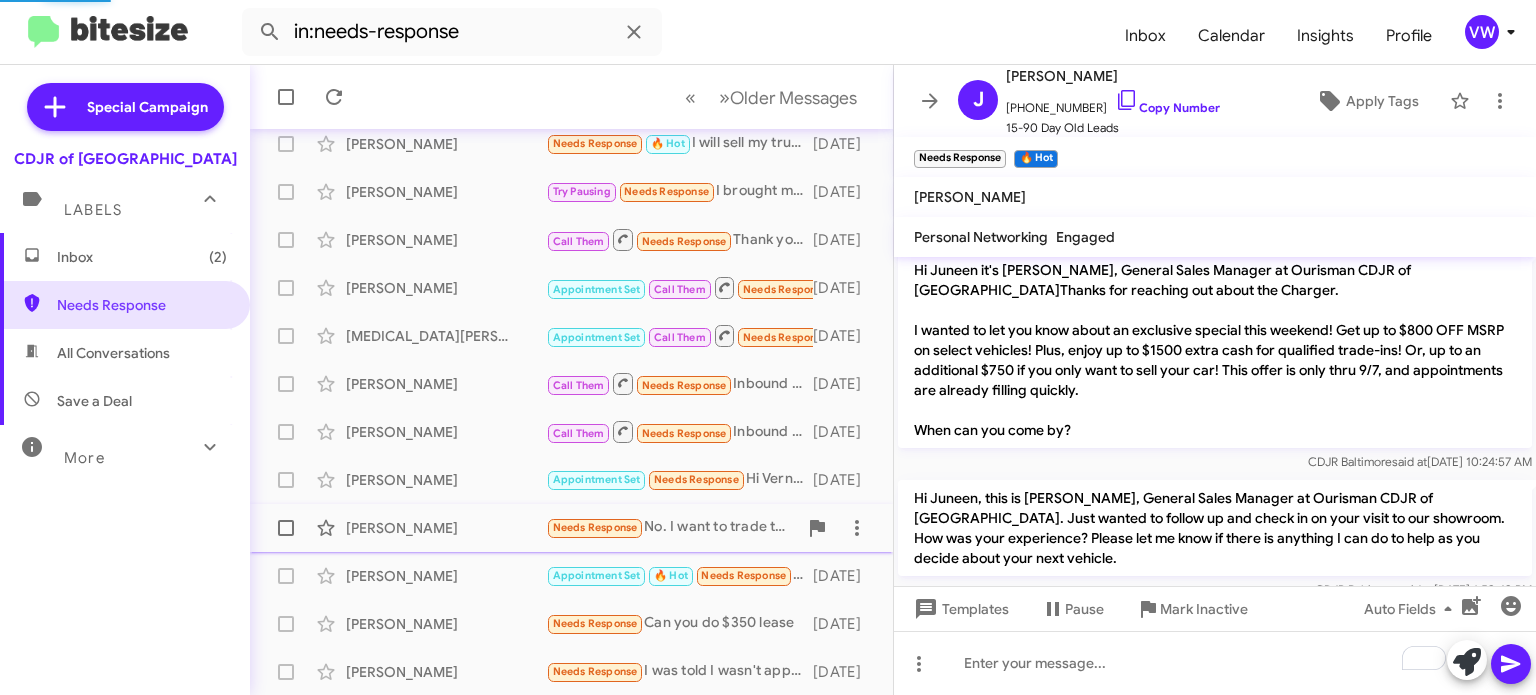 scroll, scrollTop: 1945, scrollLeft: 0, axis: vertical 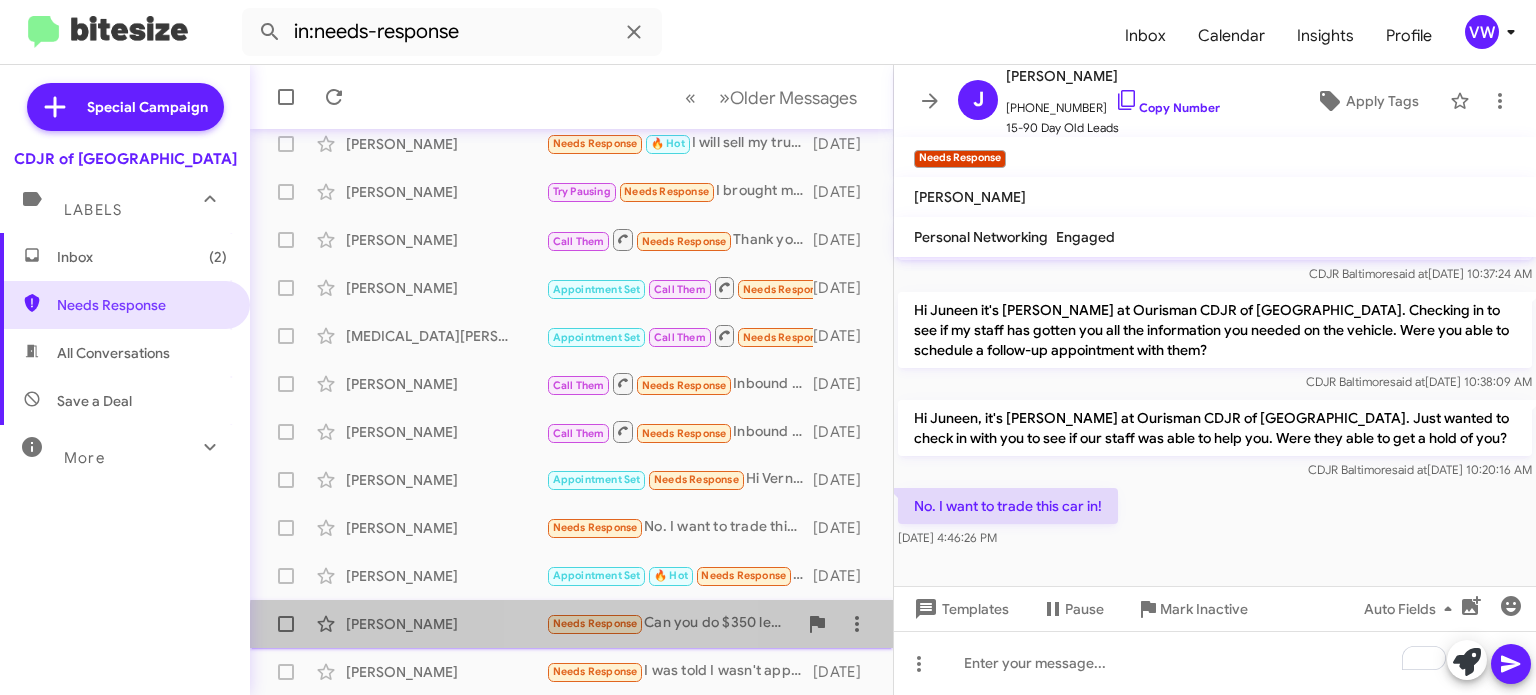 click on "Needs Response" 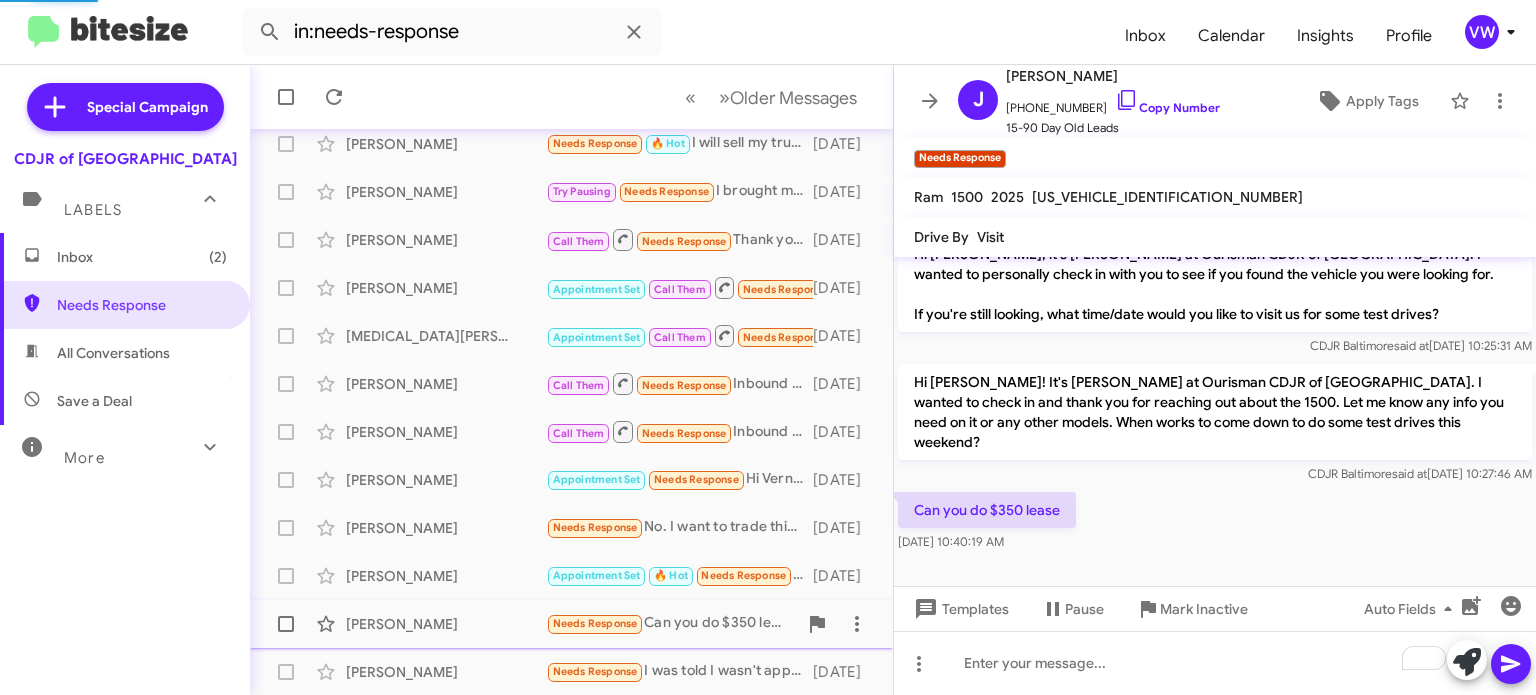 scroll, scrollTop: 348, scrollLeft: 0, axis: vertical 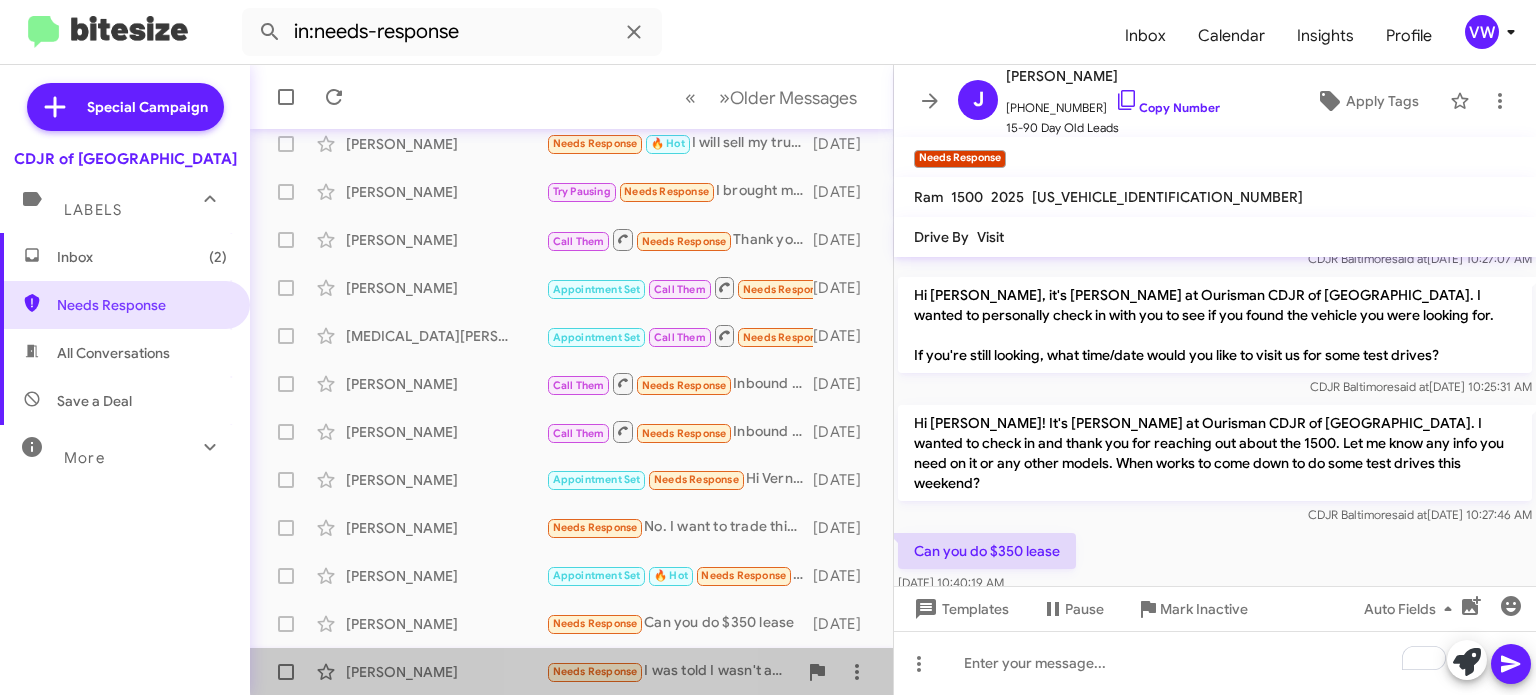 click on "Needs Response" 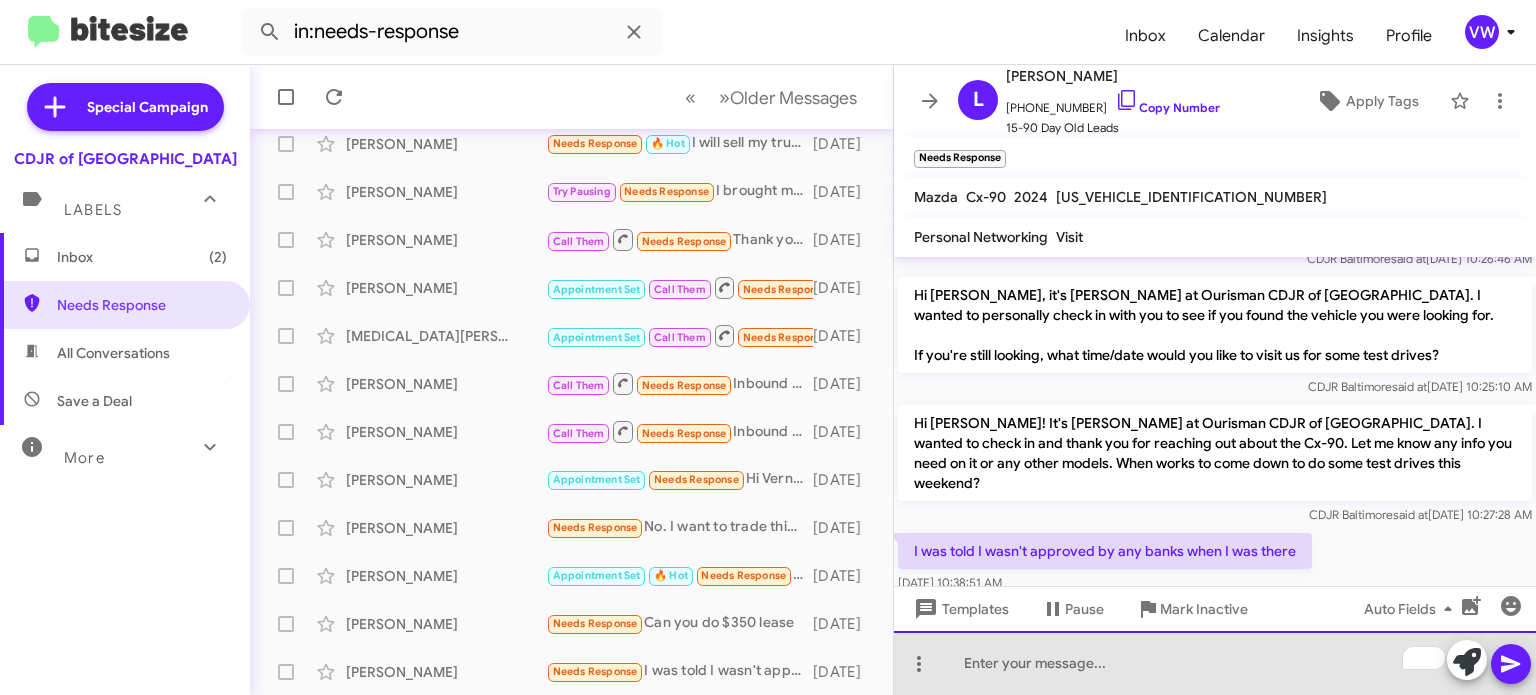 click 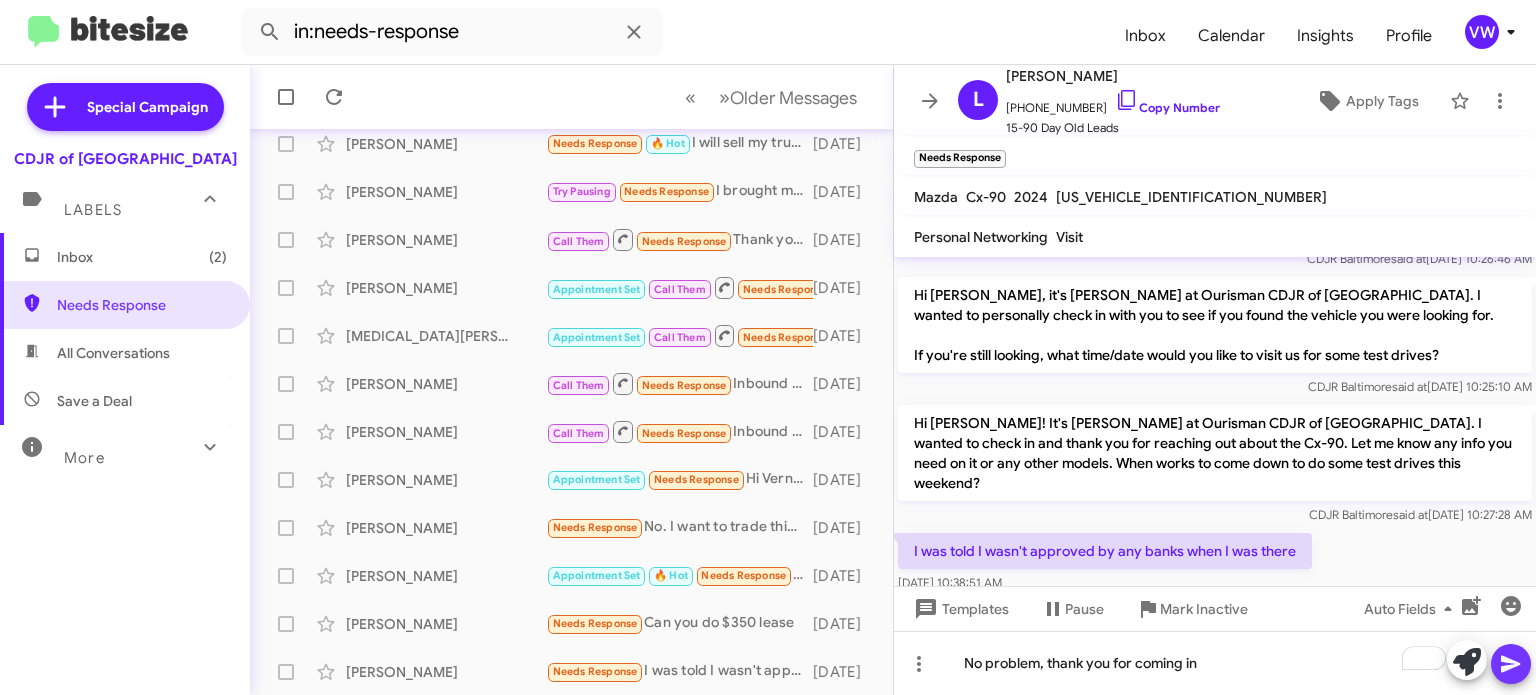 click 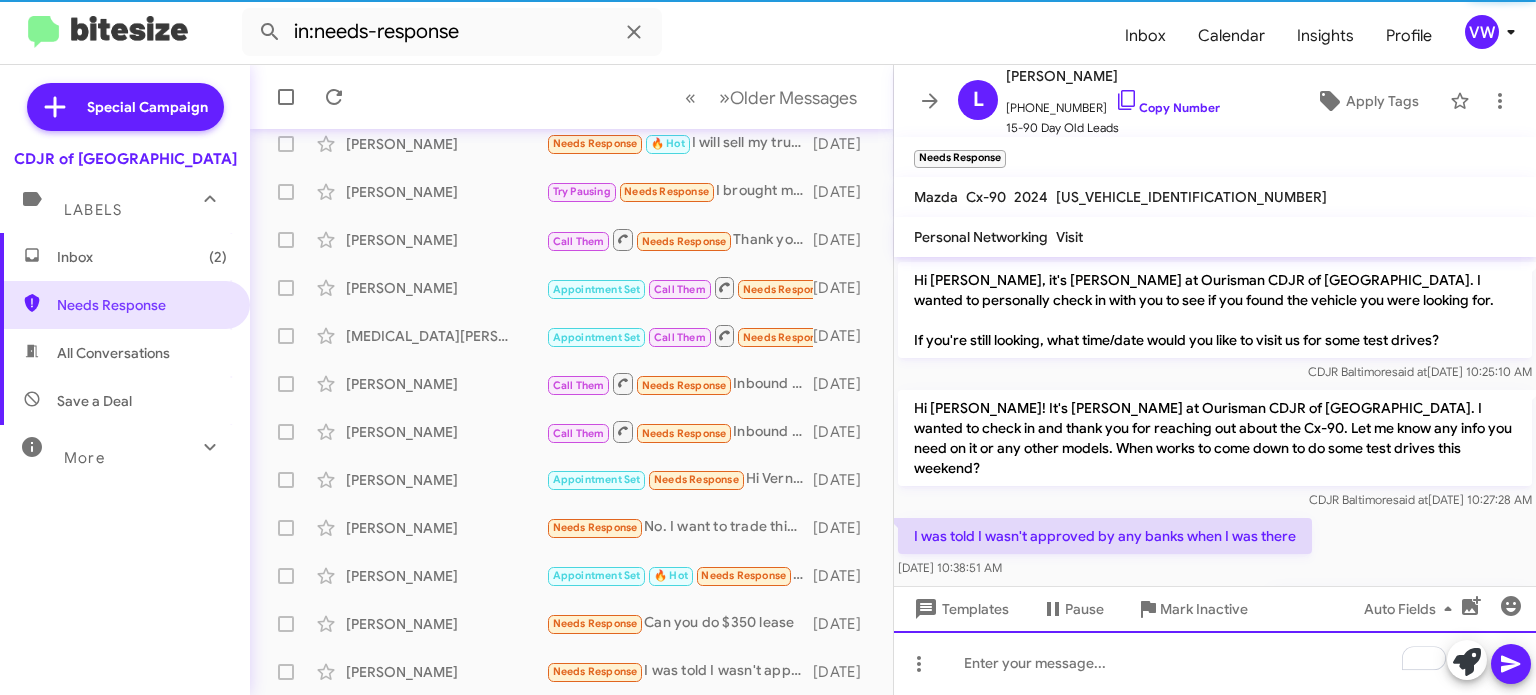 scroll, scrollTop: 421, scrollLeft: 0, axis: vertical 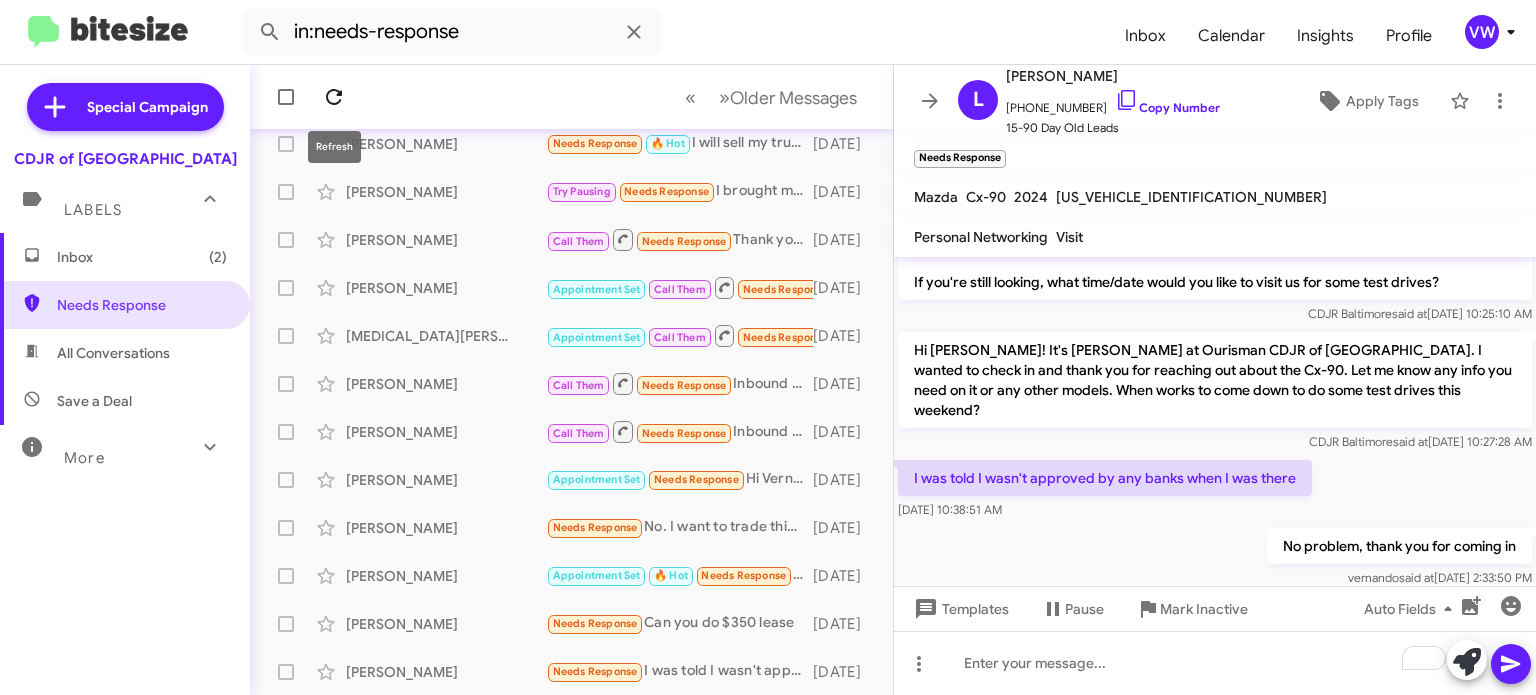 click 